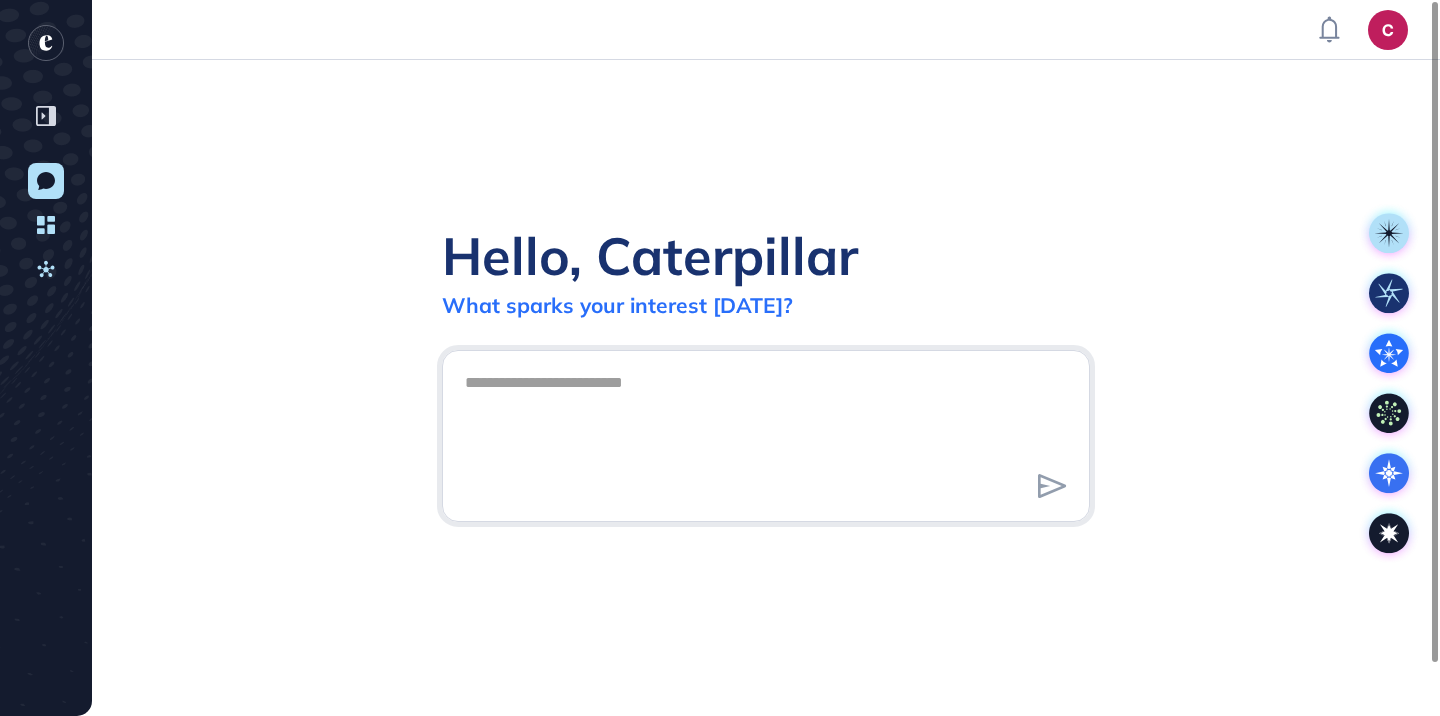 scroll, scrollTop: 0, scrollLeft: 0, axis: both 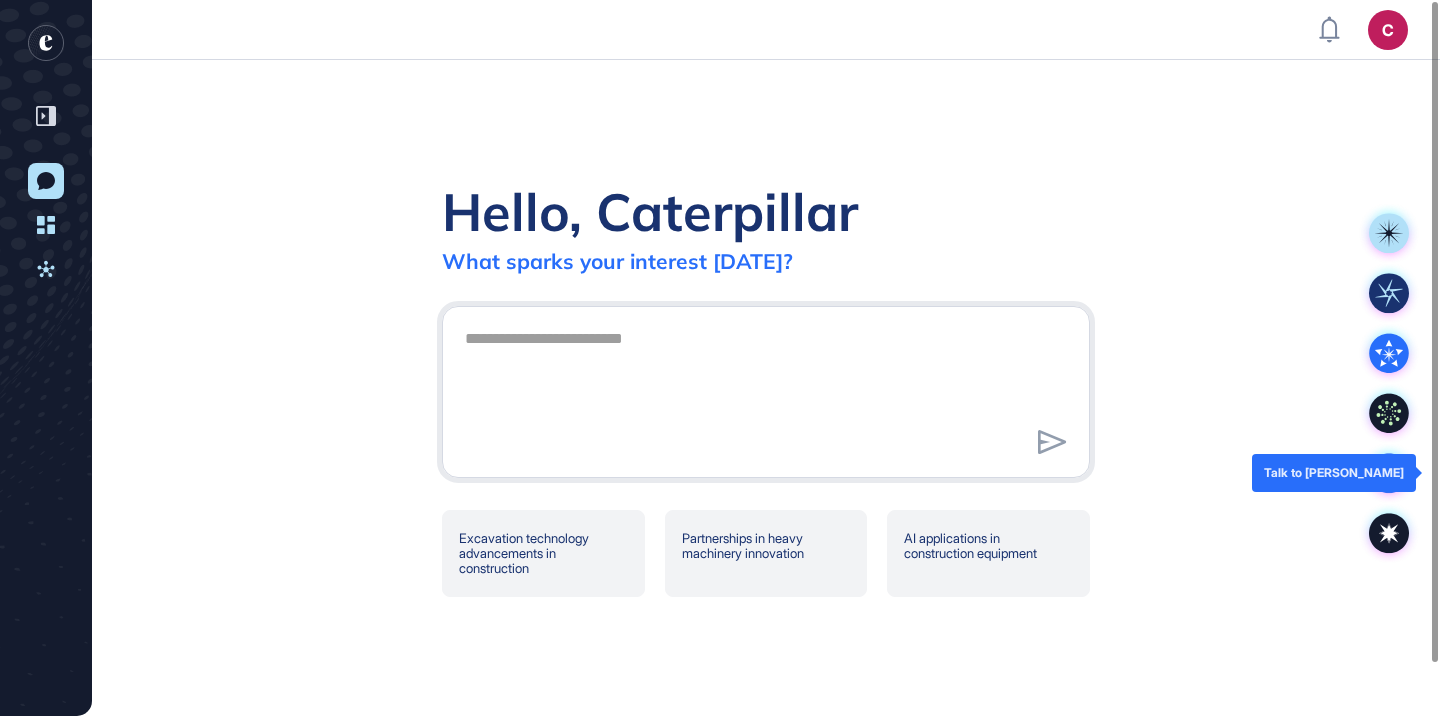 click 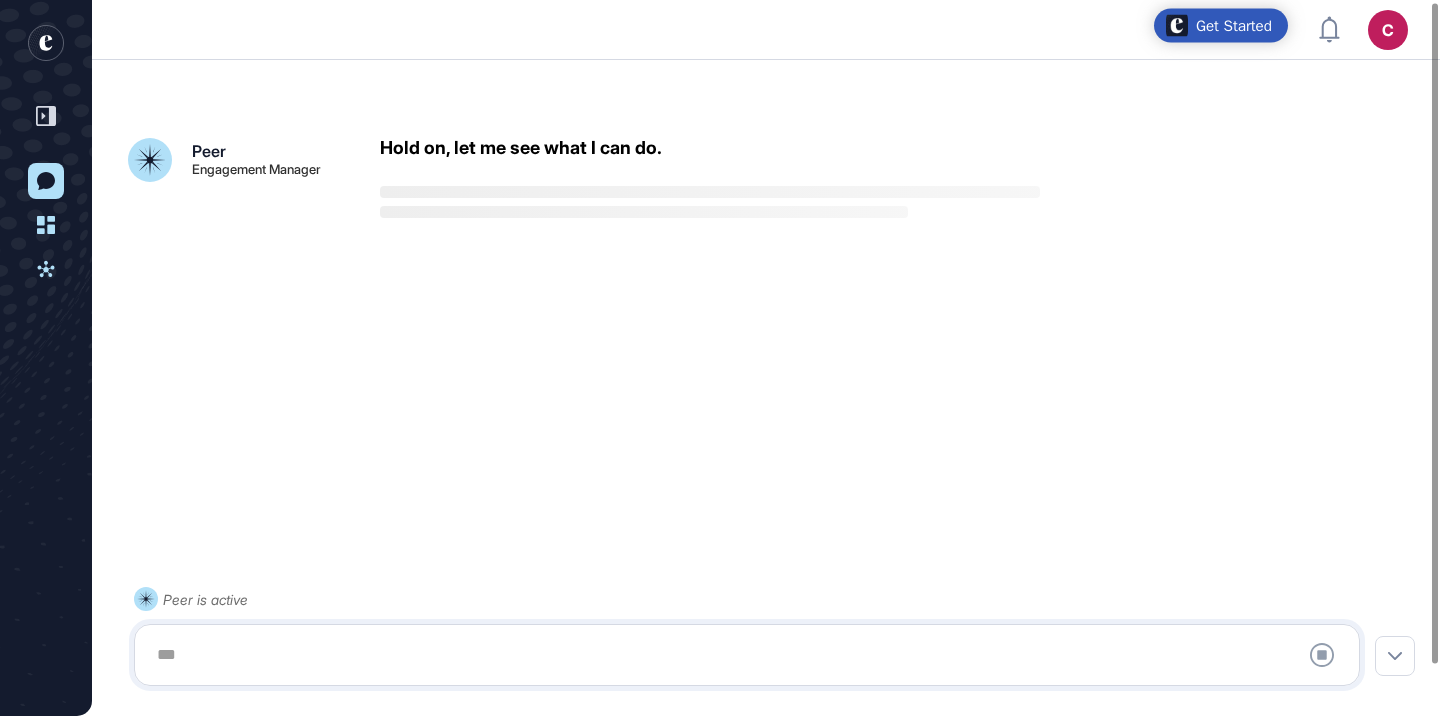 scroll, scrollTop: 56, scrollLeft: 0, axis: vertical 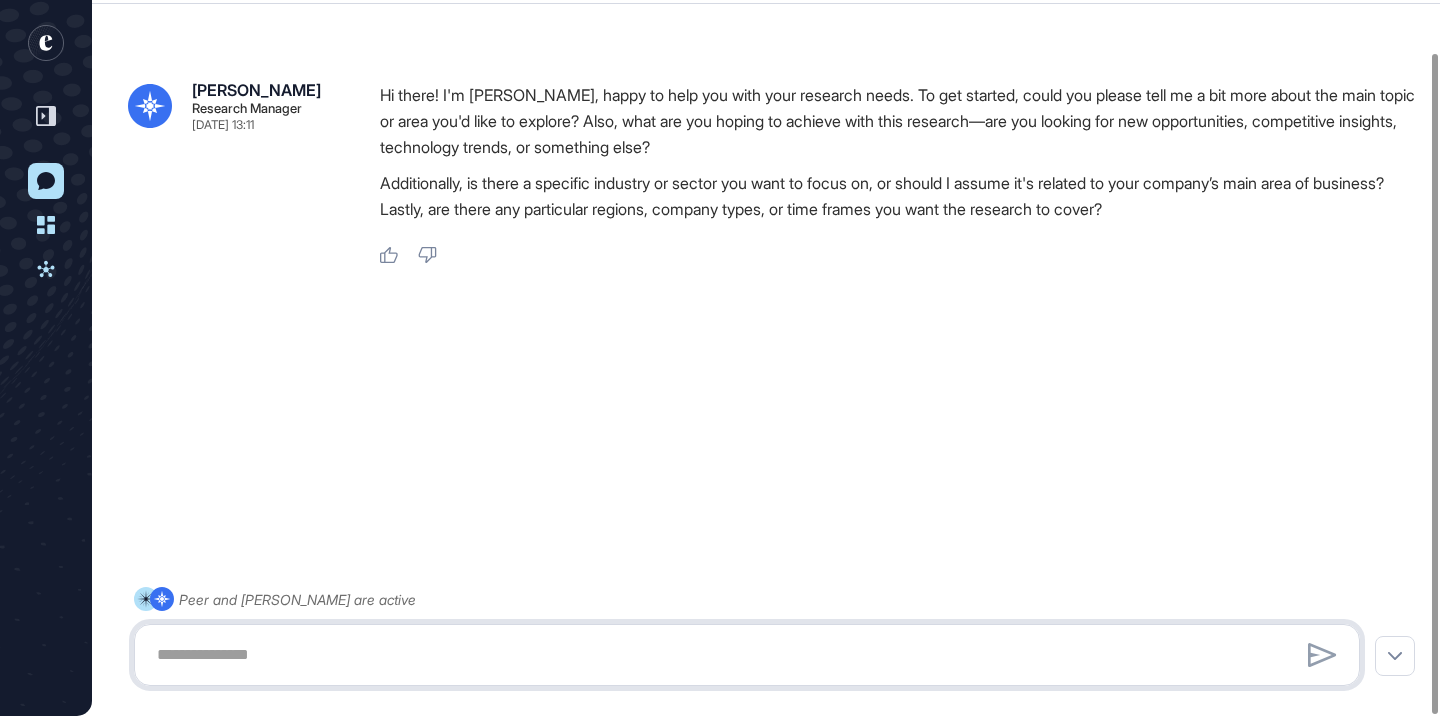 click at bounding box center [747, 655] 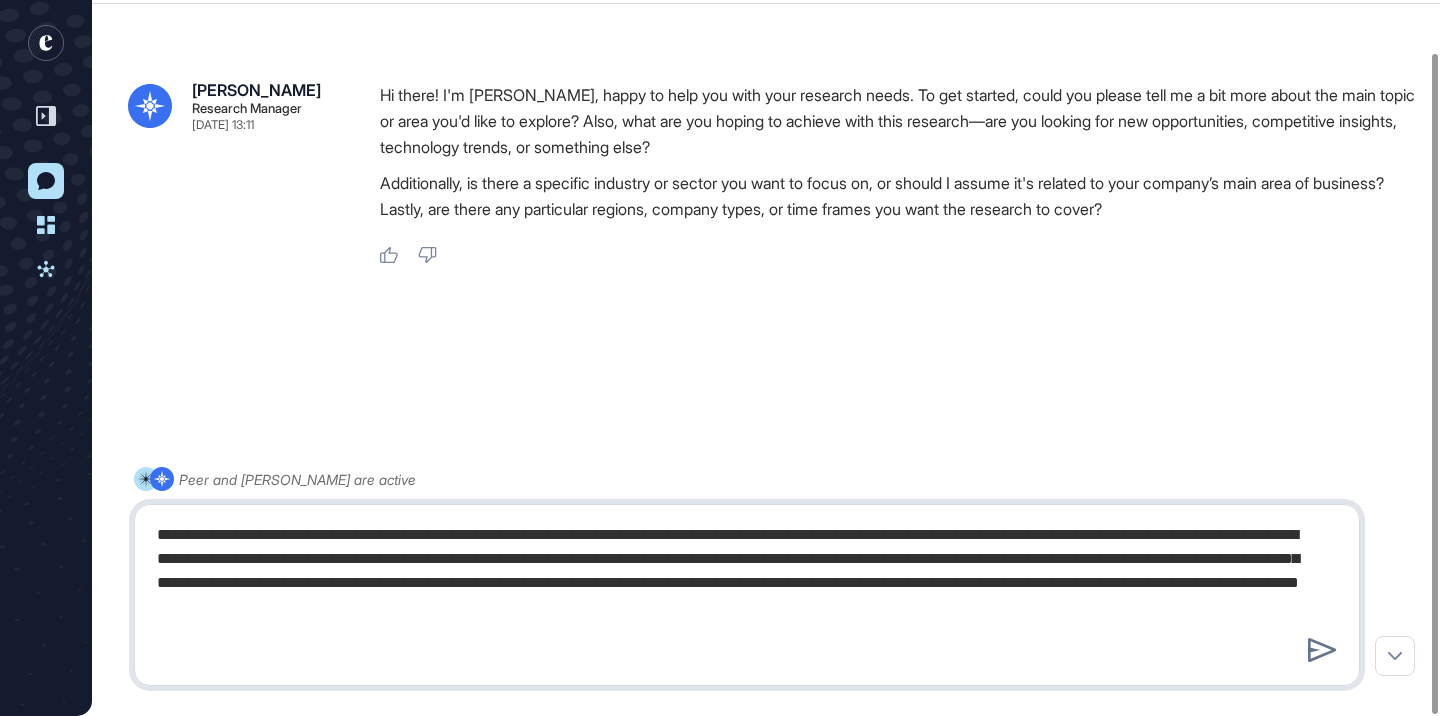drag, startPoint x: 262, startPoint y: 537, endPoint x: 145, endPoint y: 542, distance: 117.10679 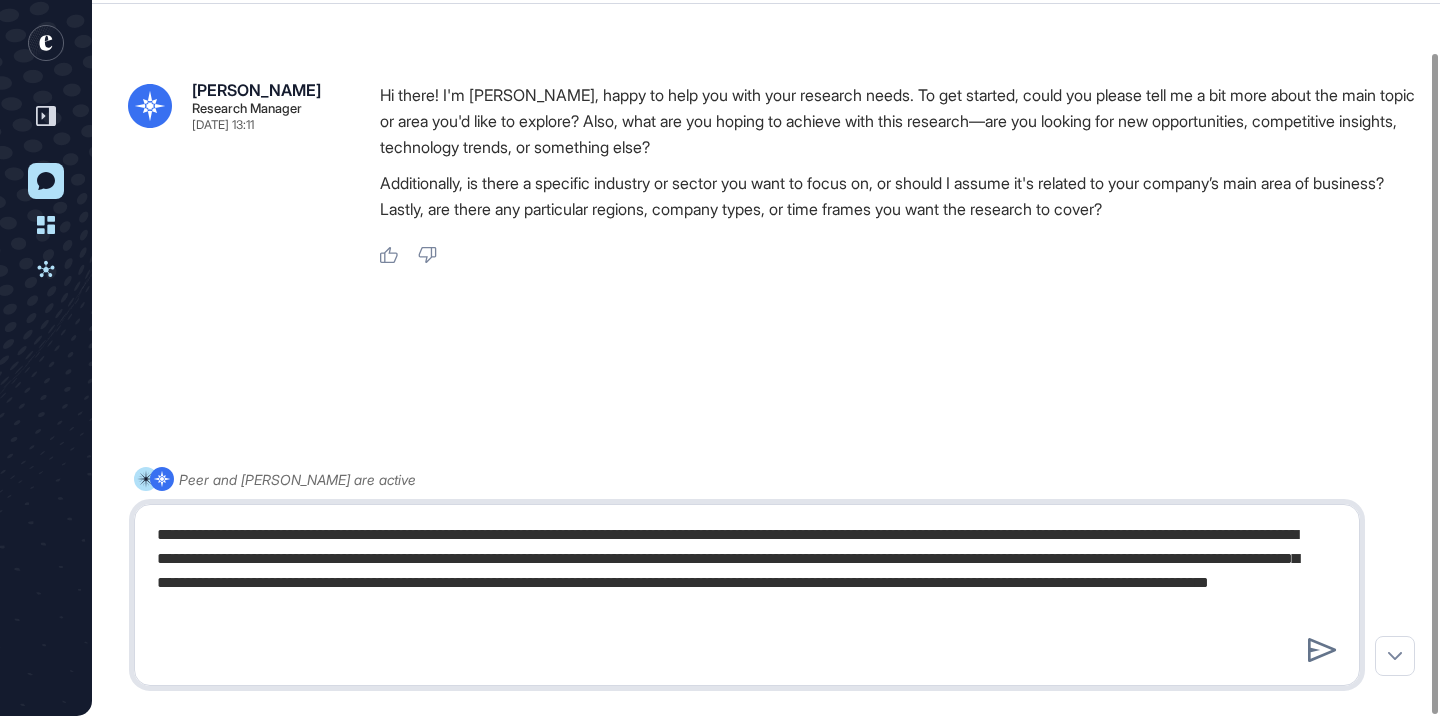 drag, startPoint x: 449, startPoint y: 558, endPoint x: 383, endPoint y: 557, distance: 66.007576 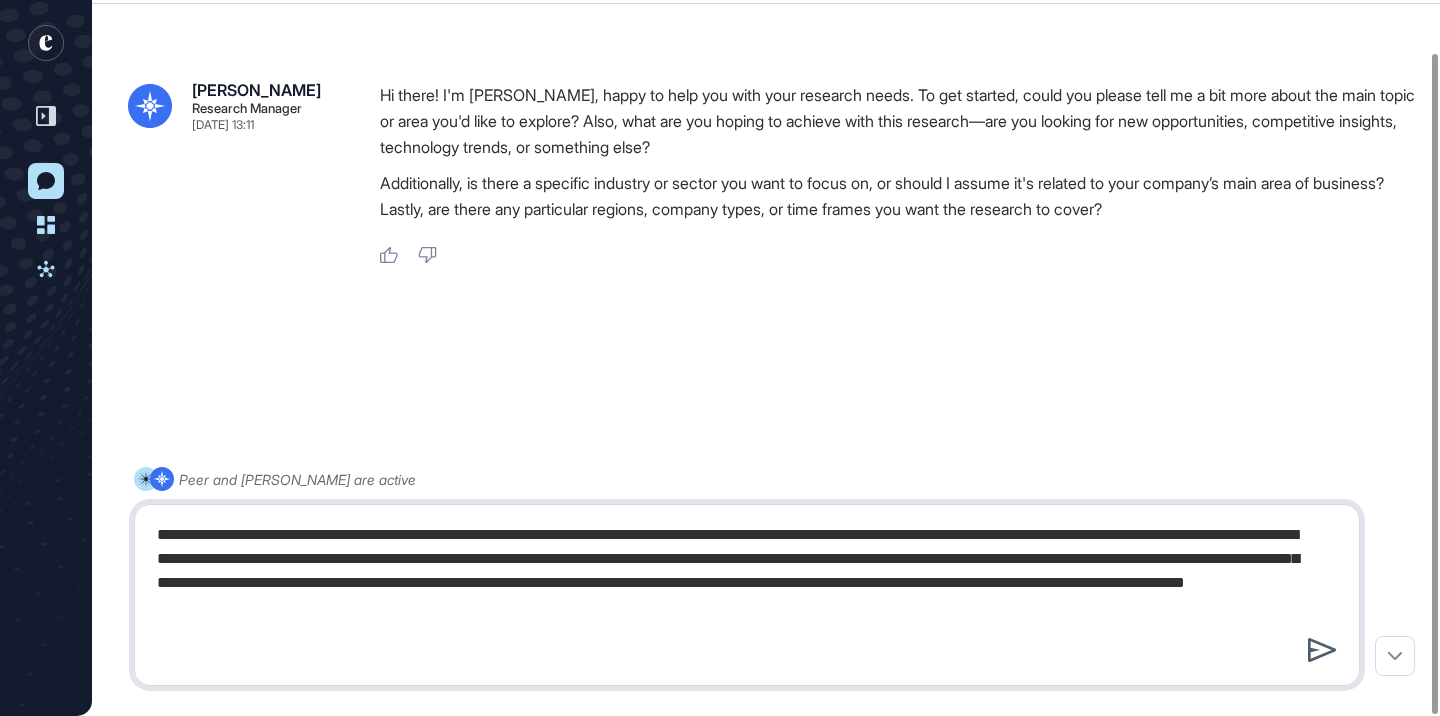 type on "**********" 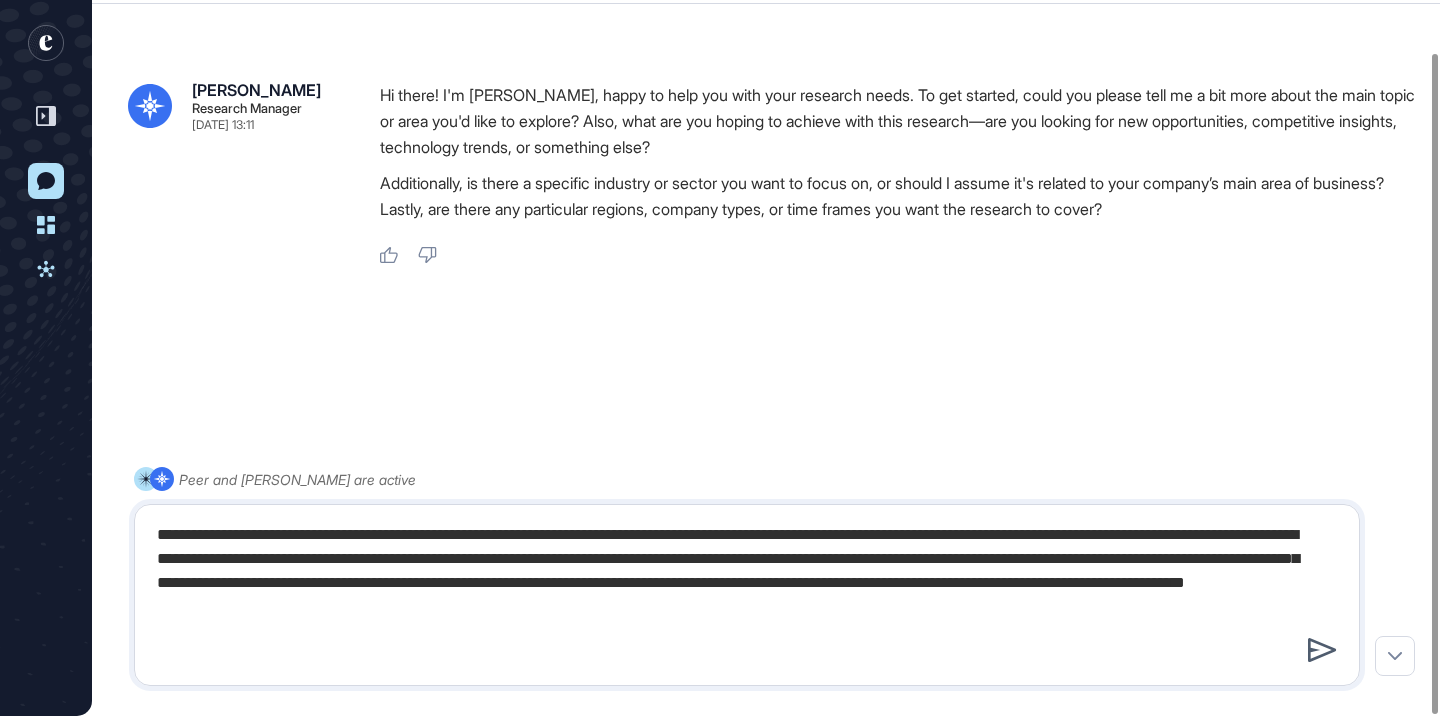 click at bounding box center (1322, 650) 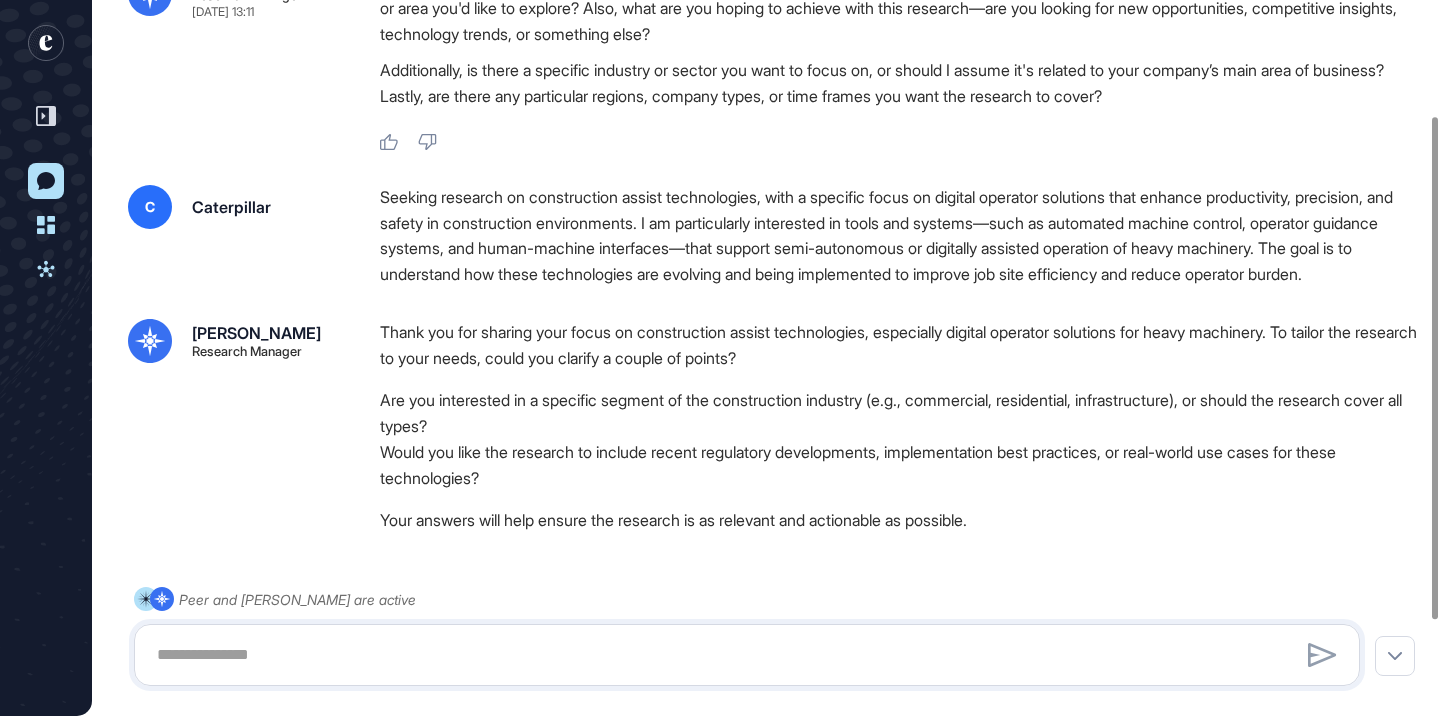 scroll, scrollTop: 298, scrollLeft: 0, axis: vertical 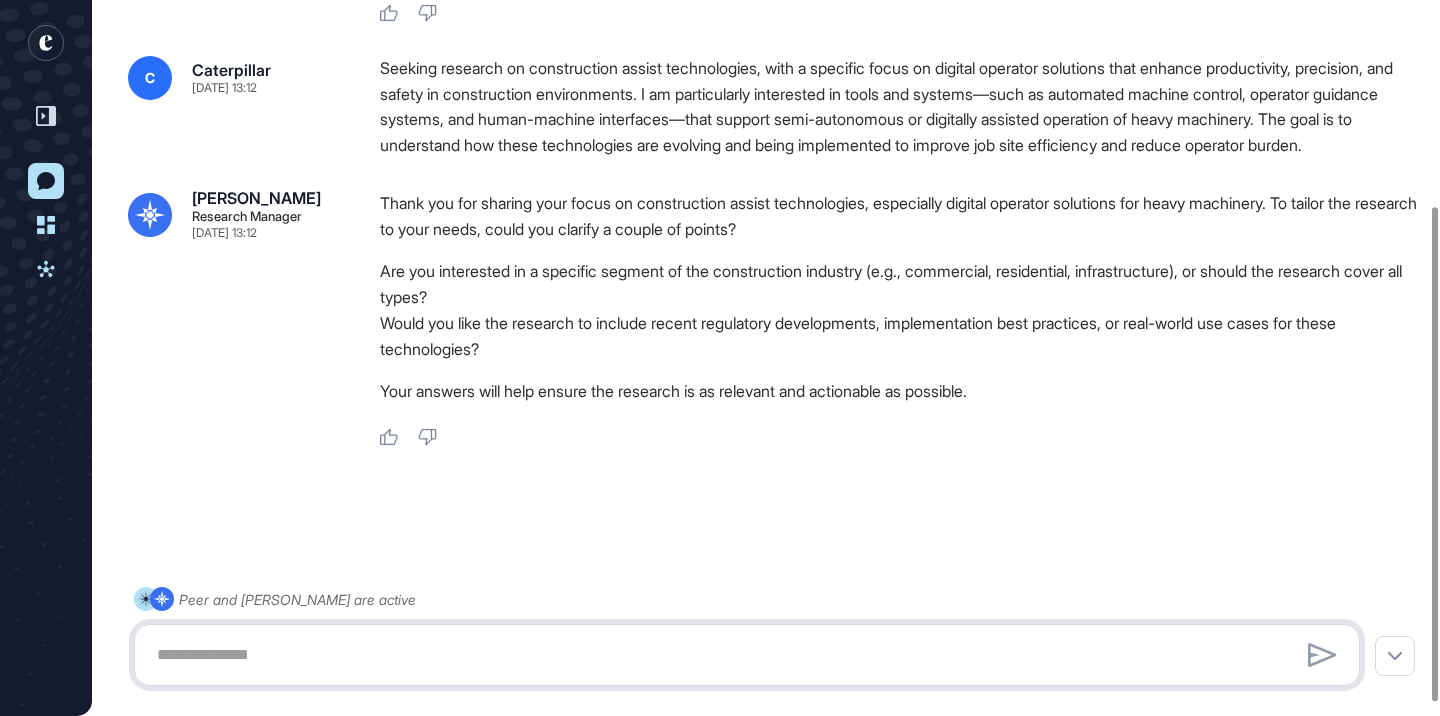 click at bounding box center [747, 655] 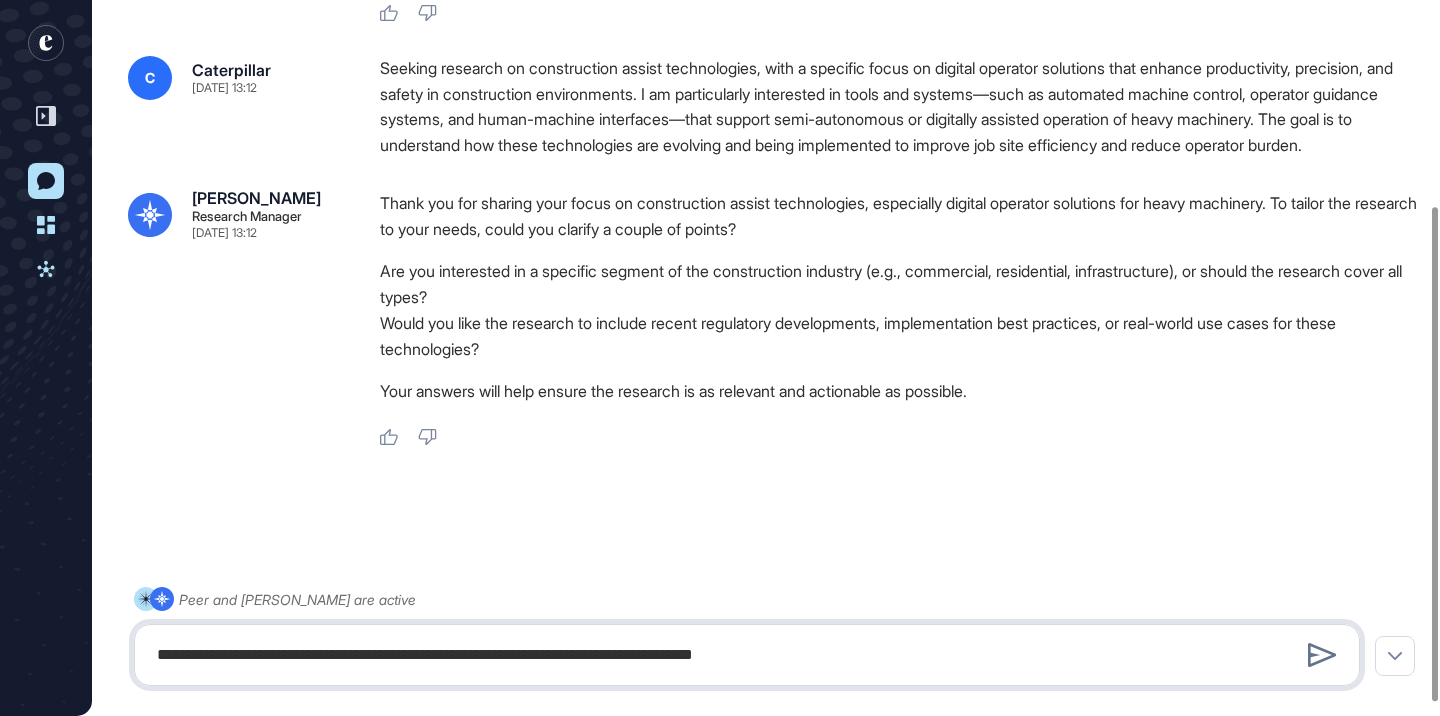 type on "**********" 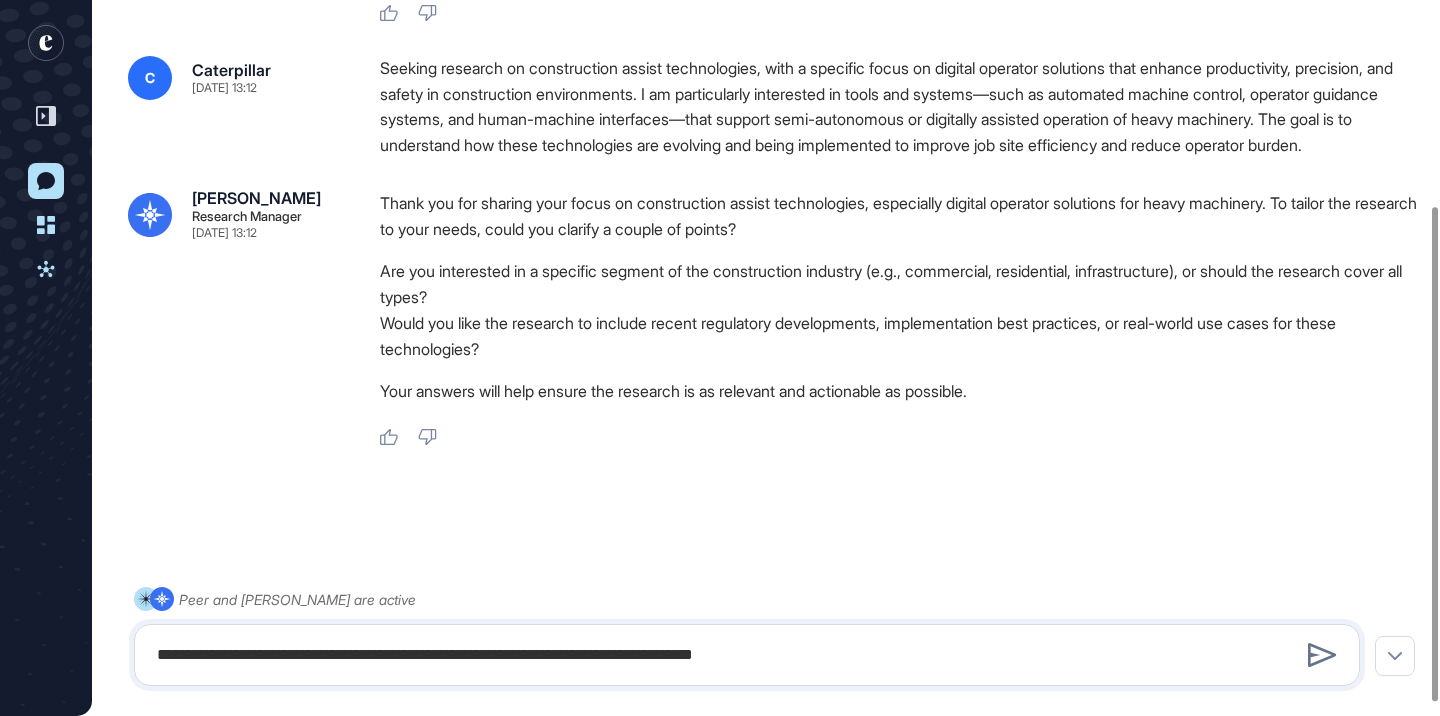 type 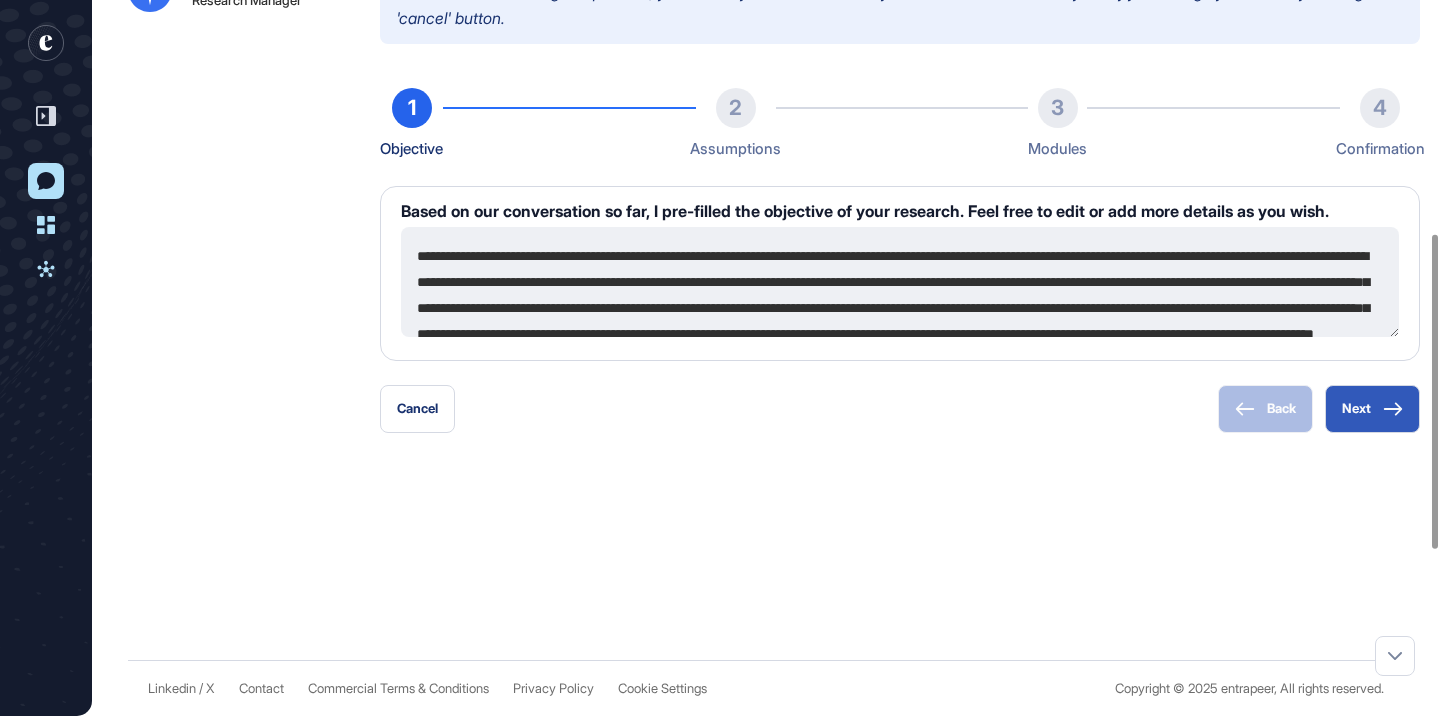 scroll, scrollTop: 917, scrollLeft: 0, axis: vertical 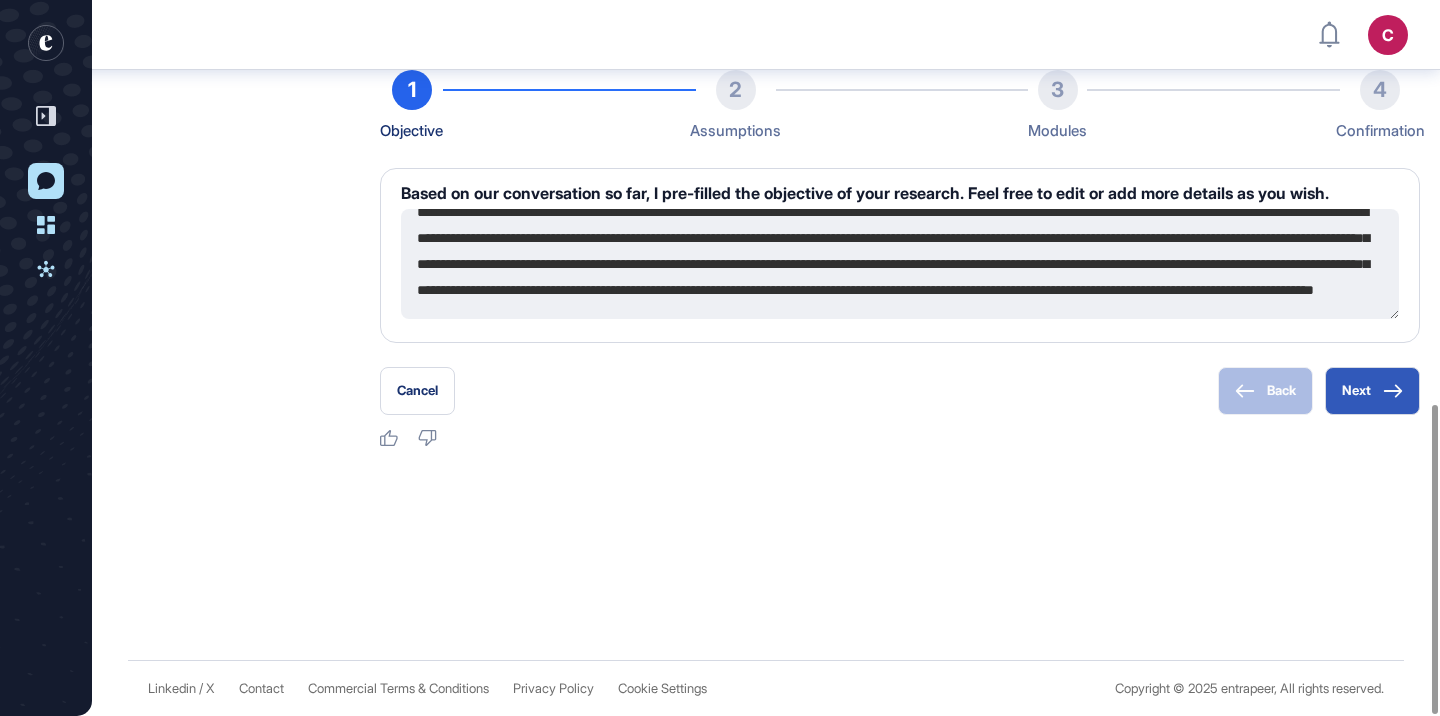 click on "**********" at bounding box center [900, 264] 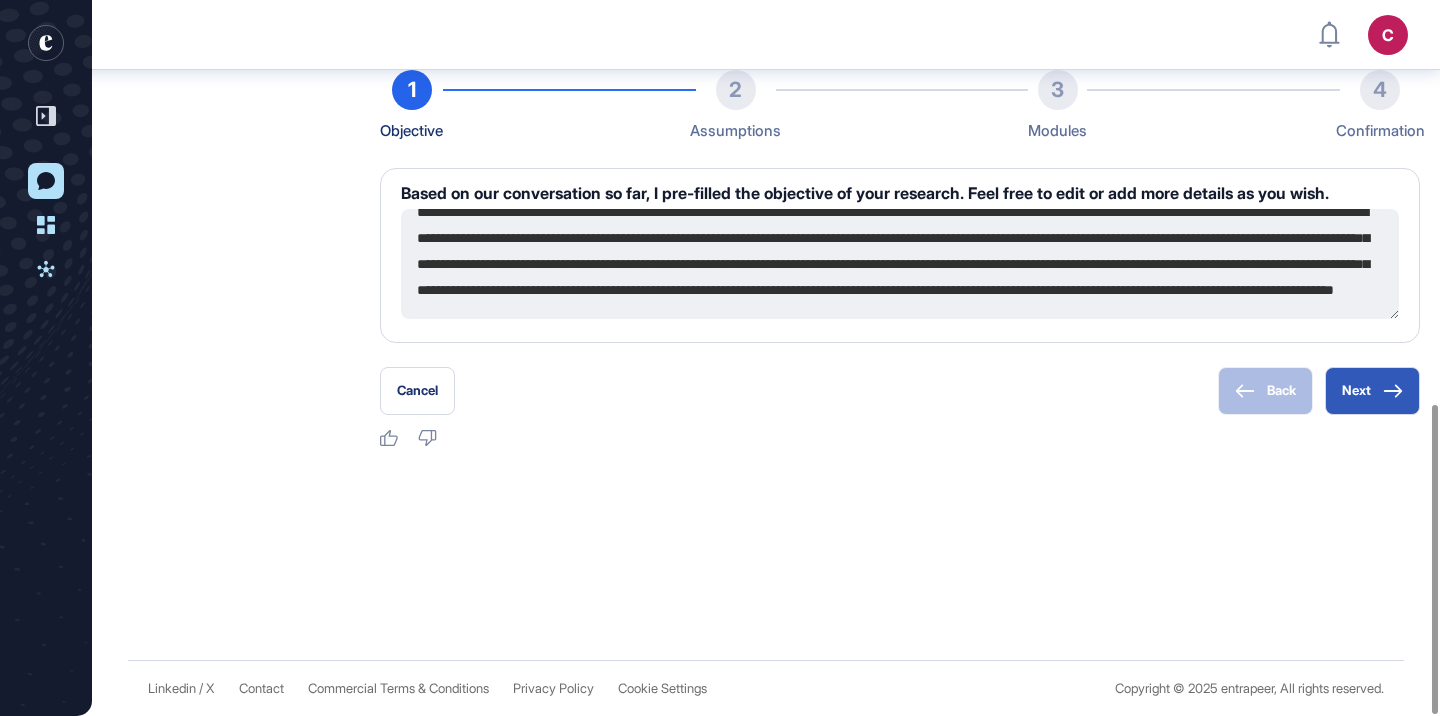 click on "**********" at bounding box center [900, 264] 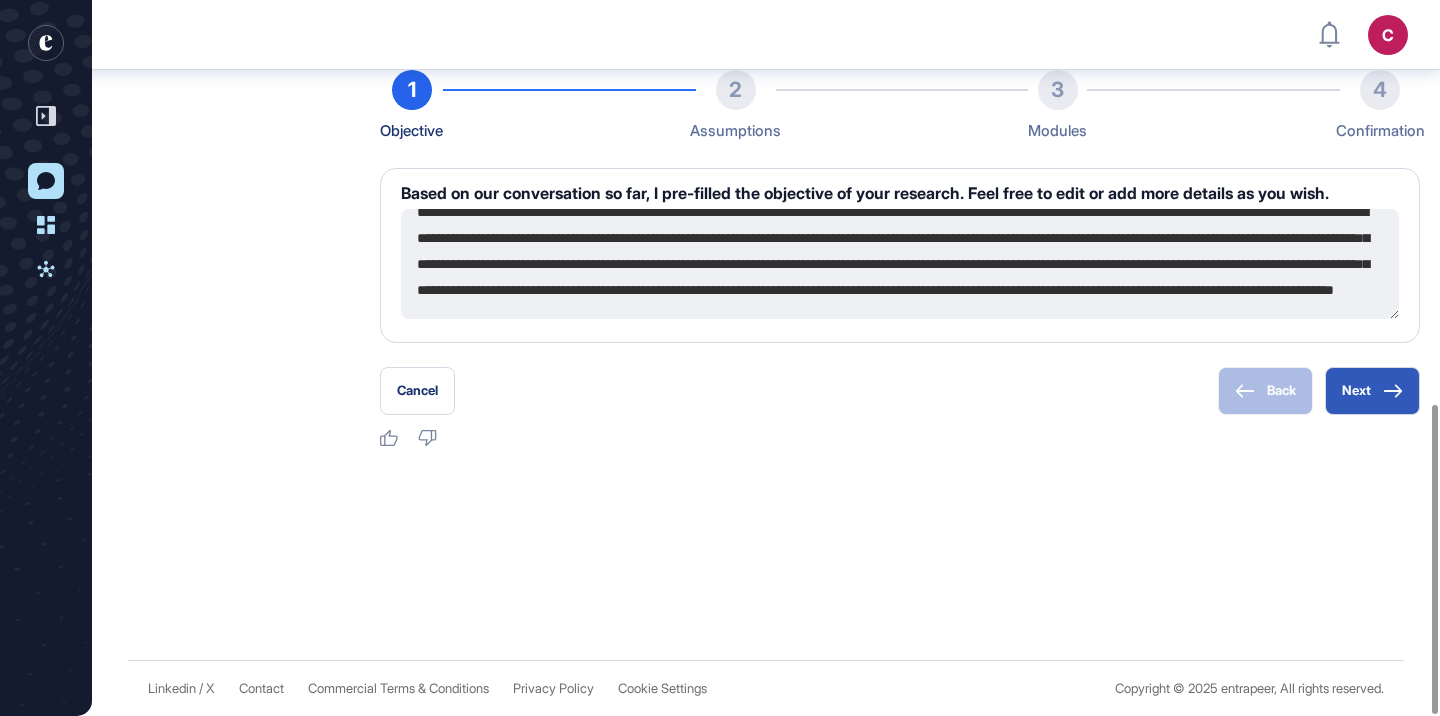 click on "**********" at bounding box center (900, 264) 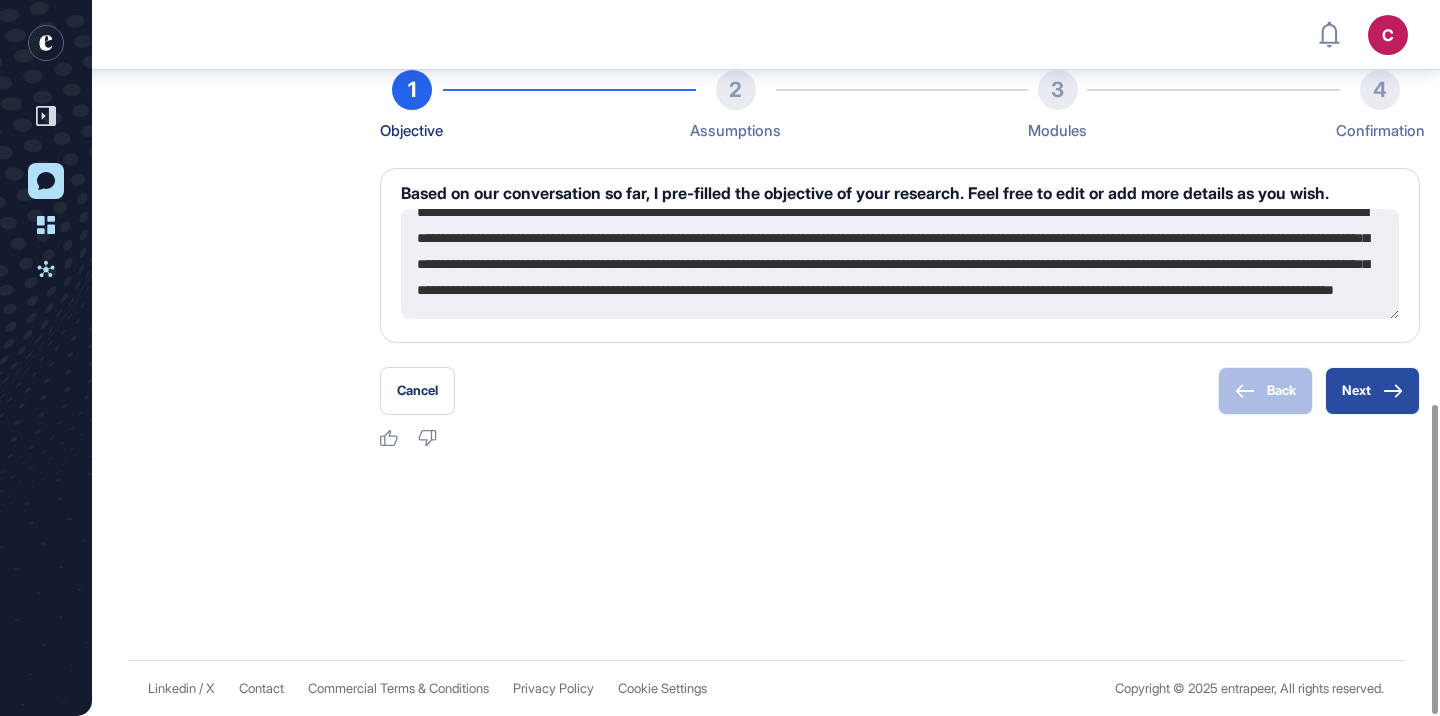 type on "**********" 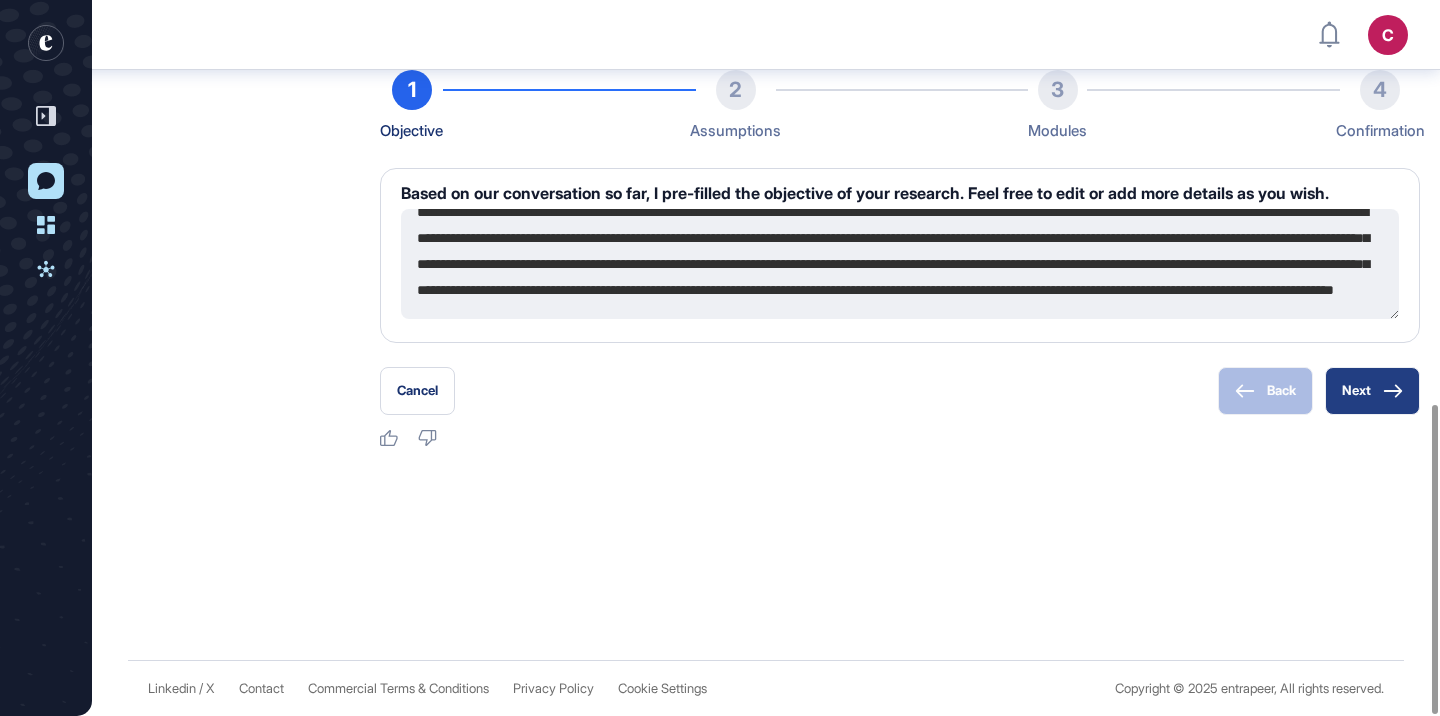 click on "Next" at bounding box center (1372, 391) 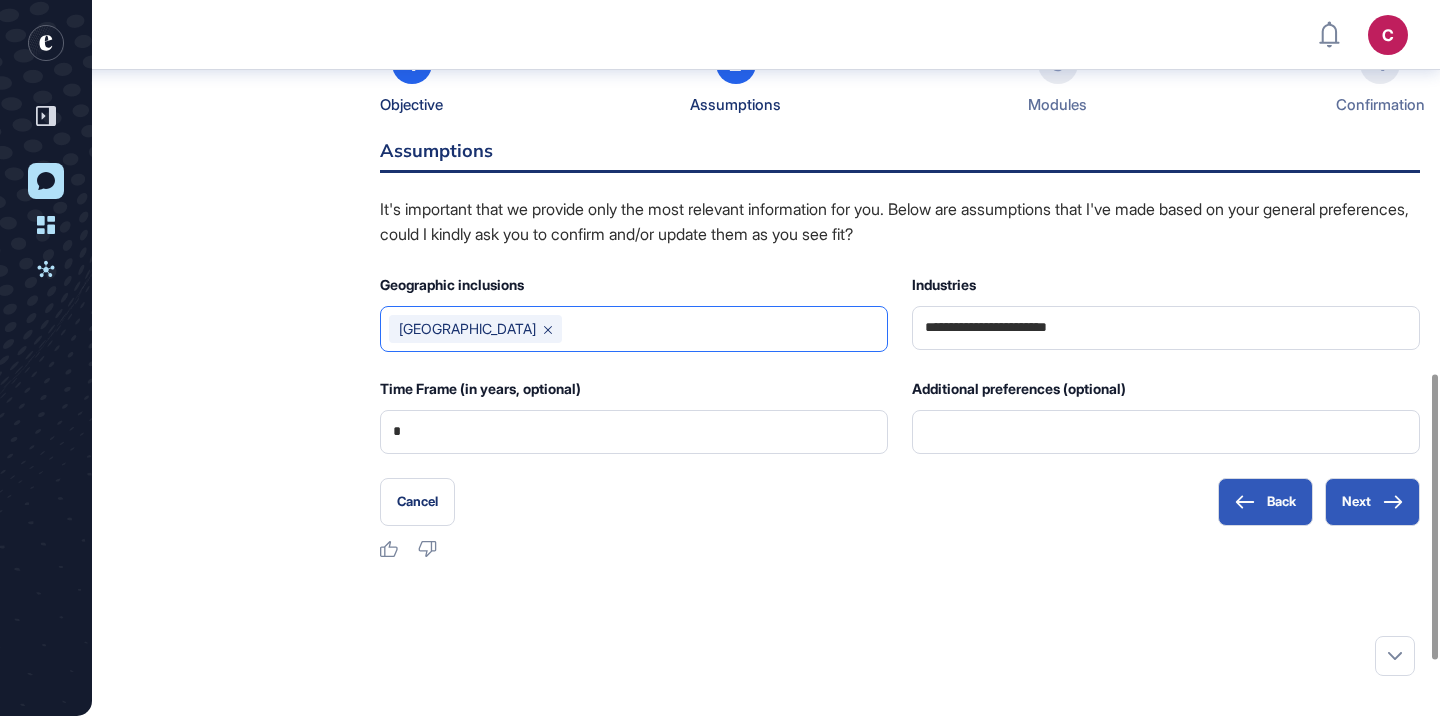 click 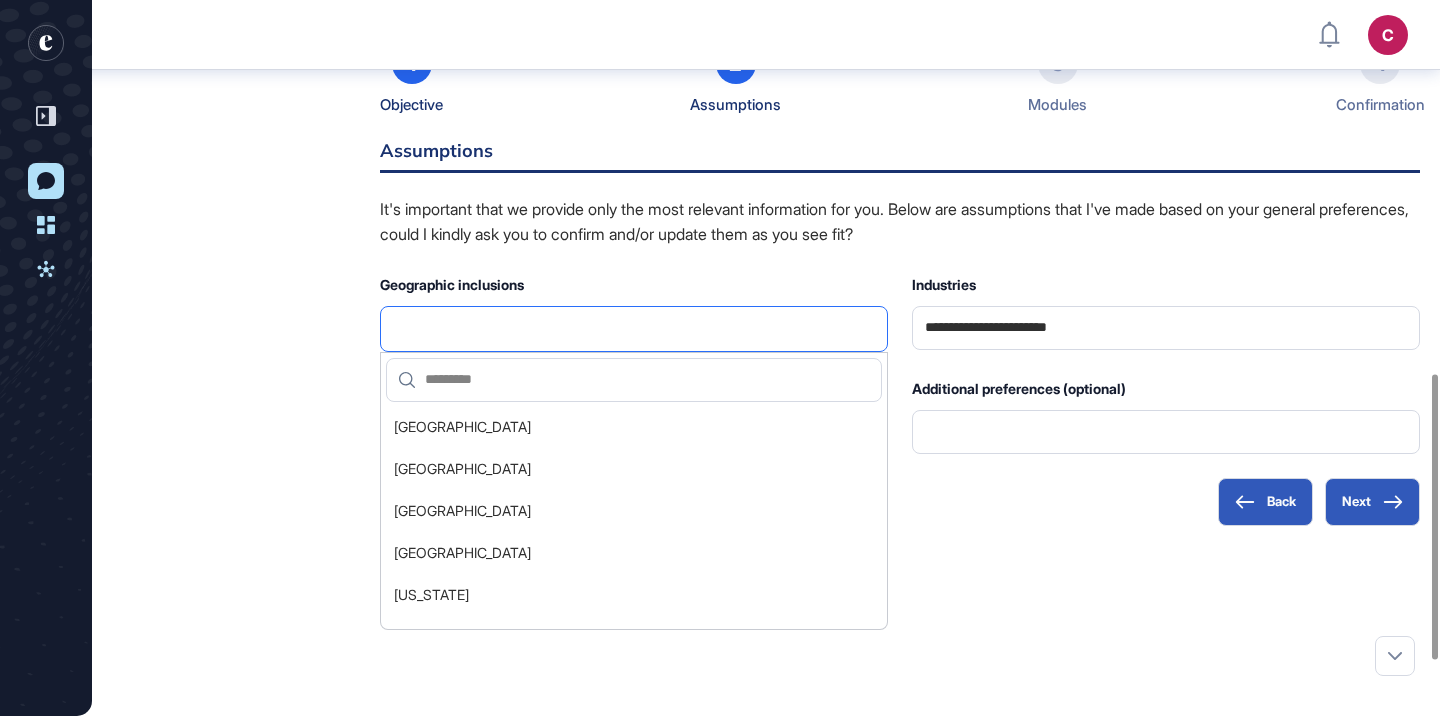 click at bounding box center [634, 329] 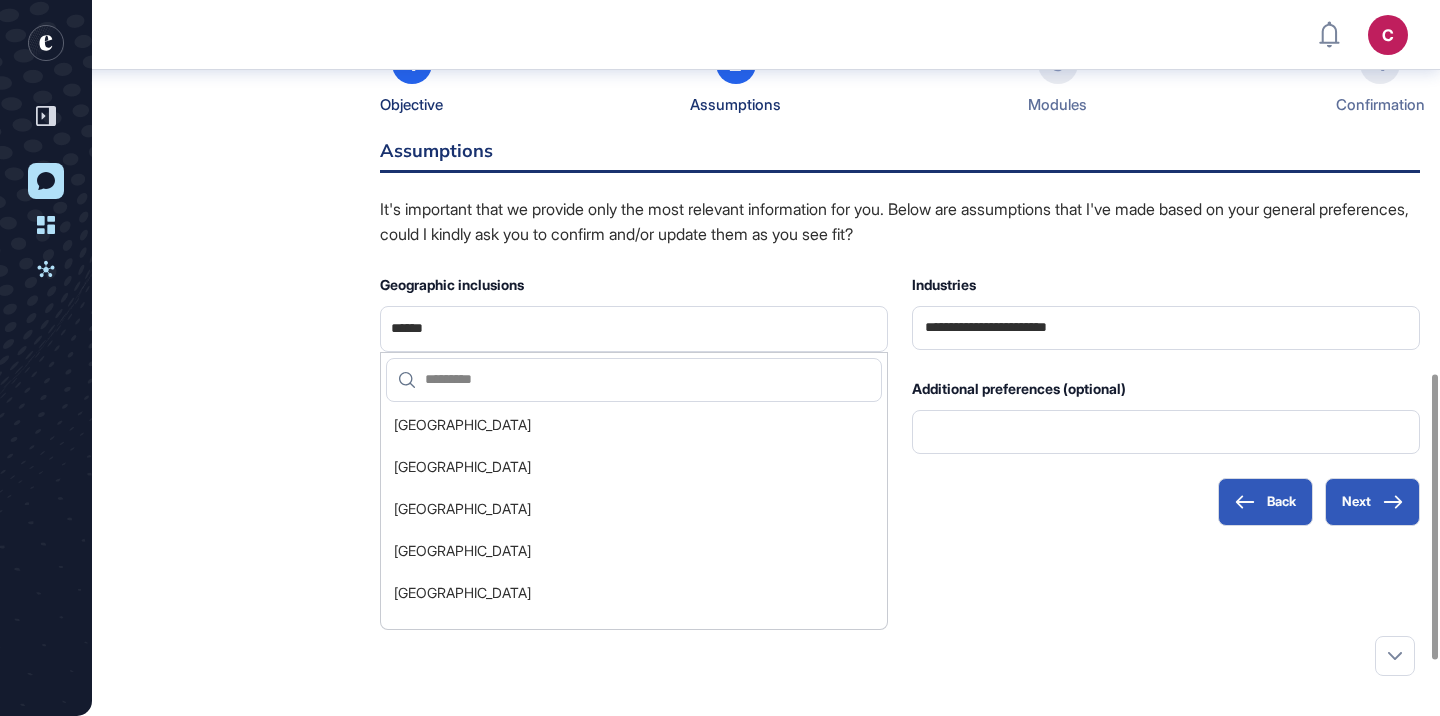 scroll, scrollTop: 3445, scrollLeft: 0, axis: vertical 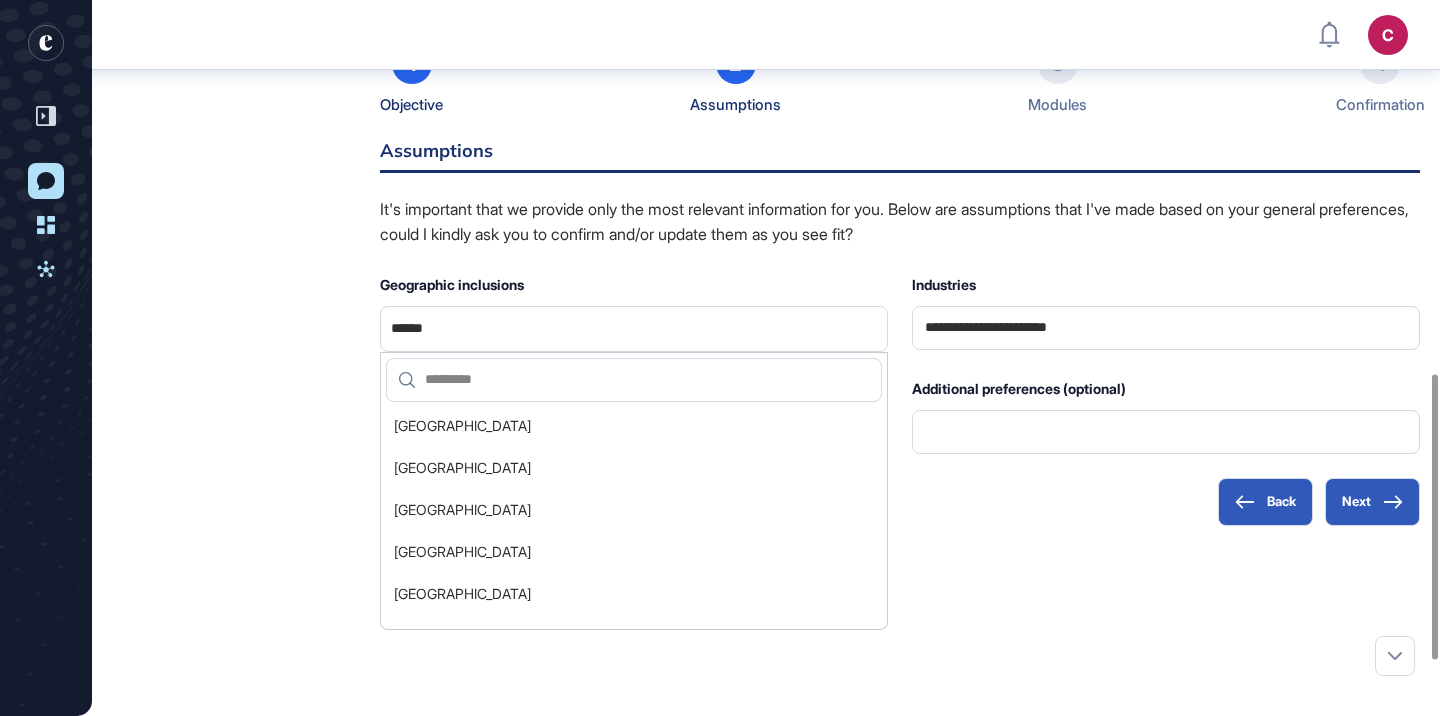 type on "******" 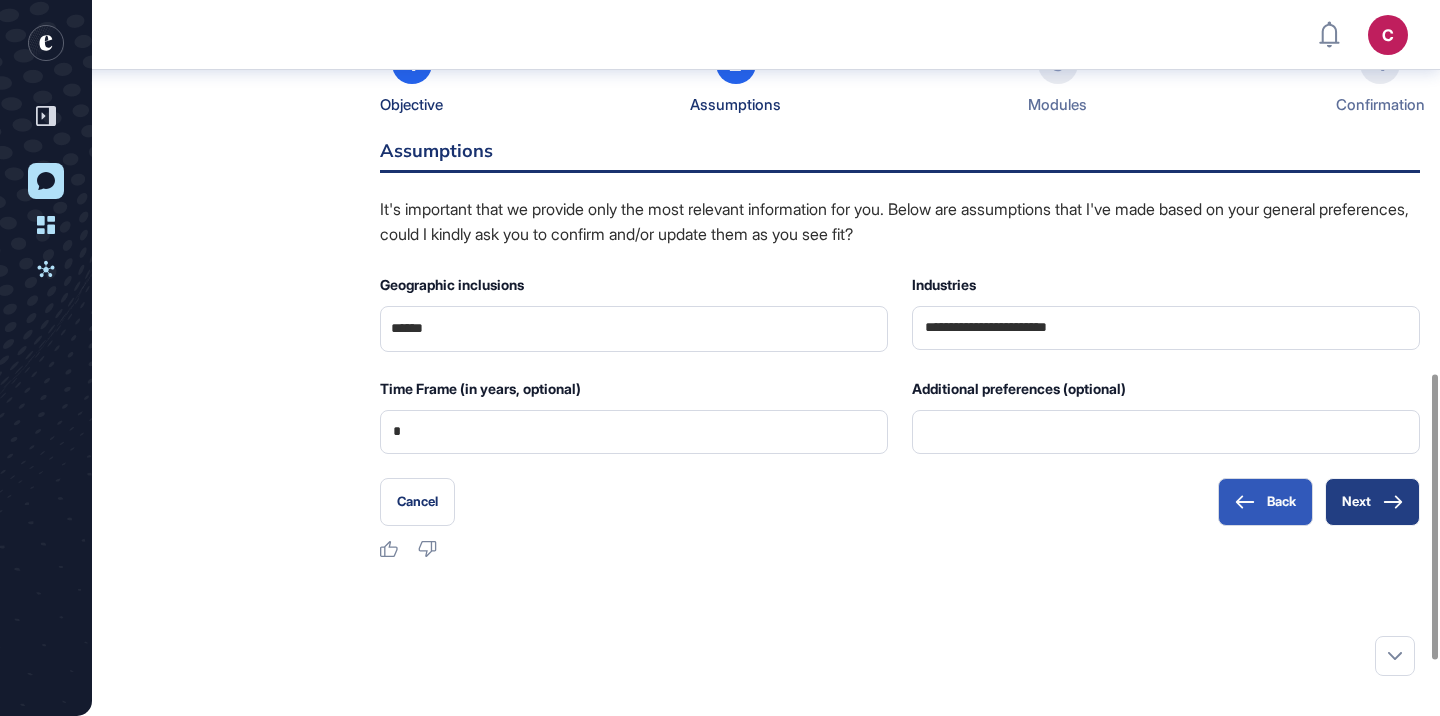 click on "Next" at bounding box center (1372, 502) 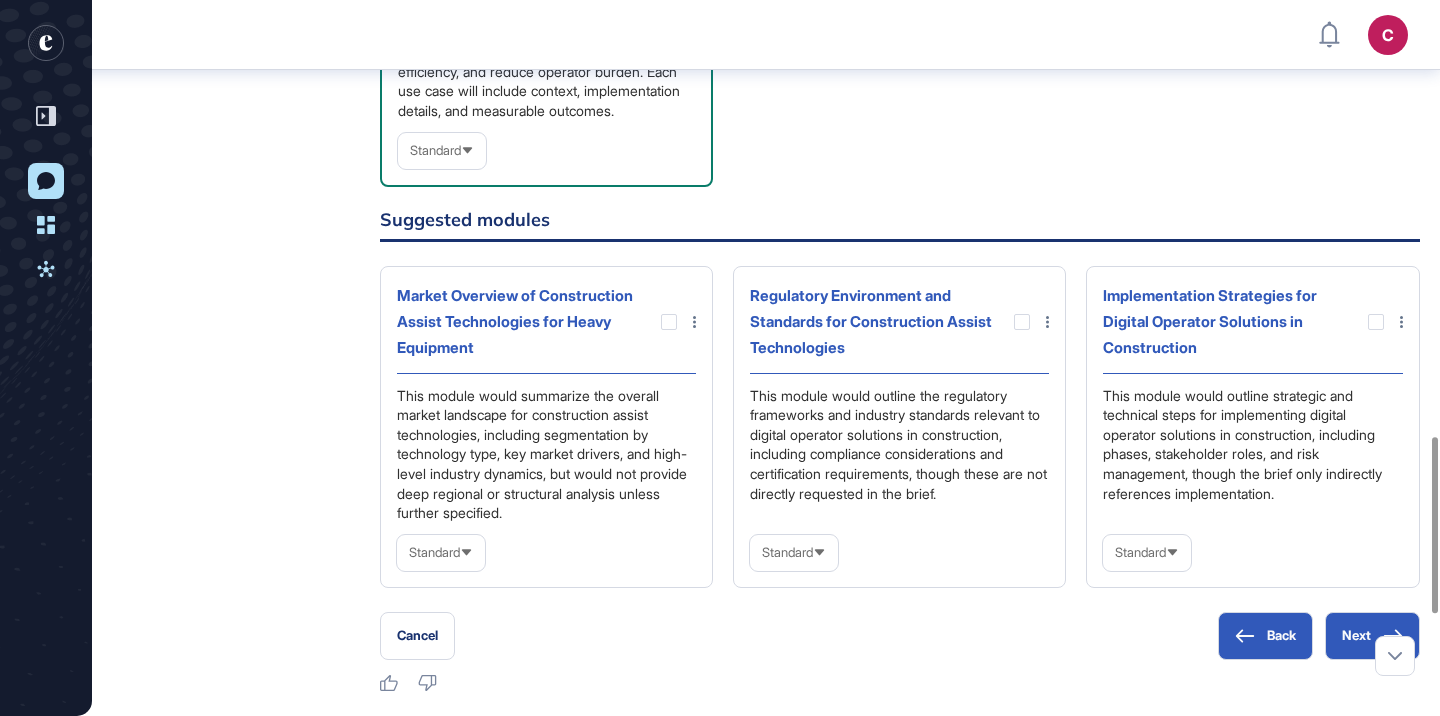 scroll, scrollTop: 2180, scrollLeft: 0, axis: vertical 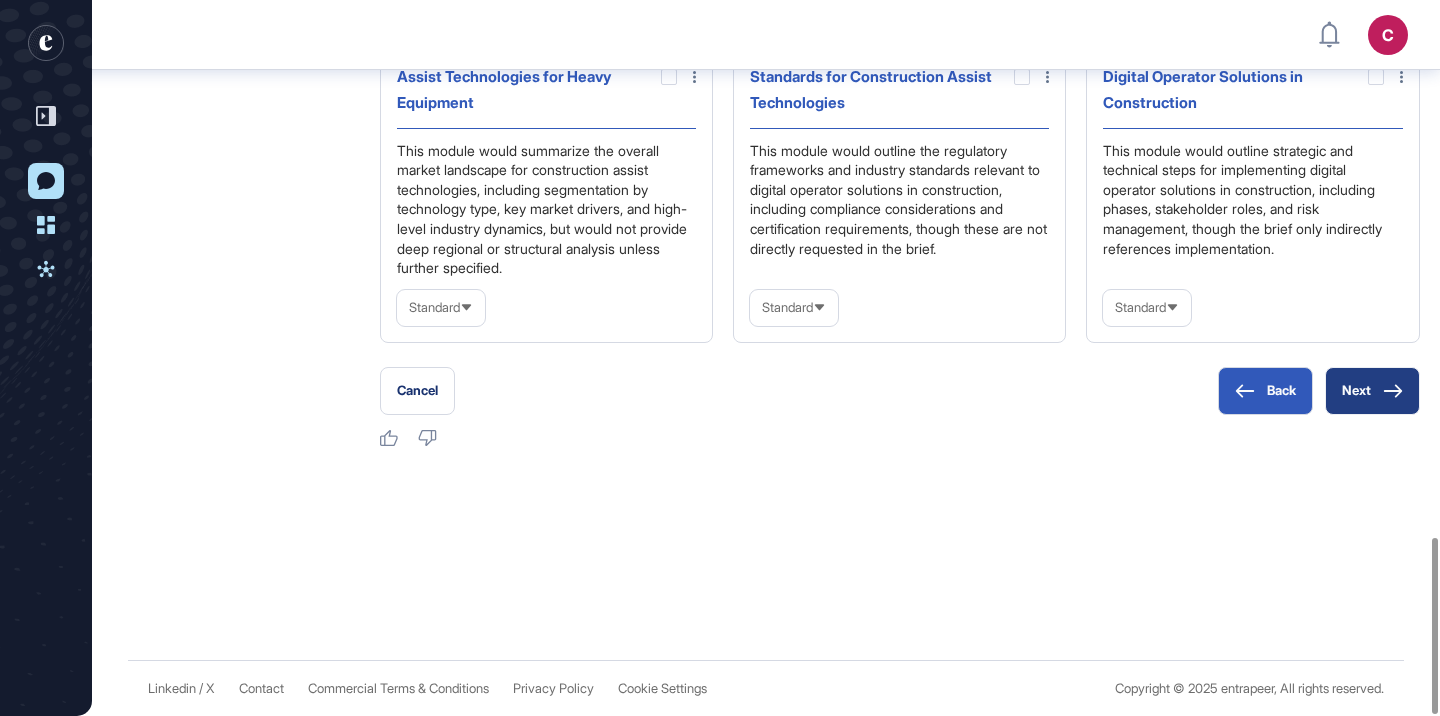 click on "Next" at bounding box center (1372, 391) 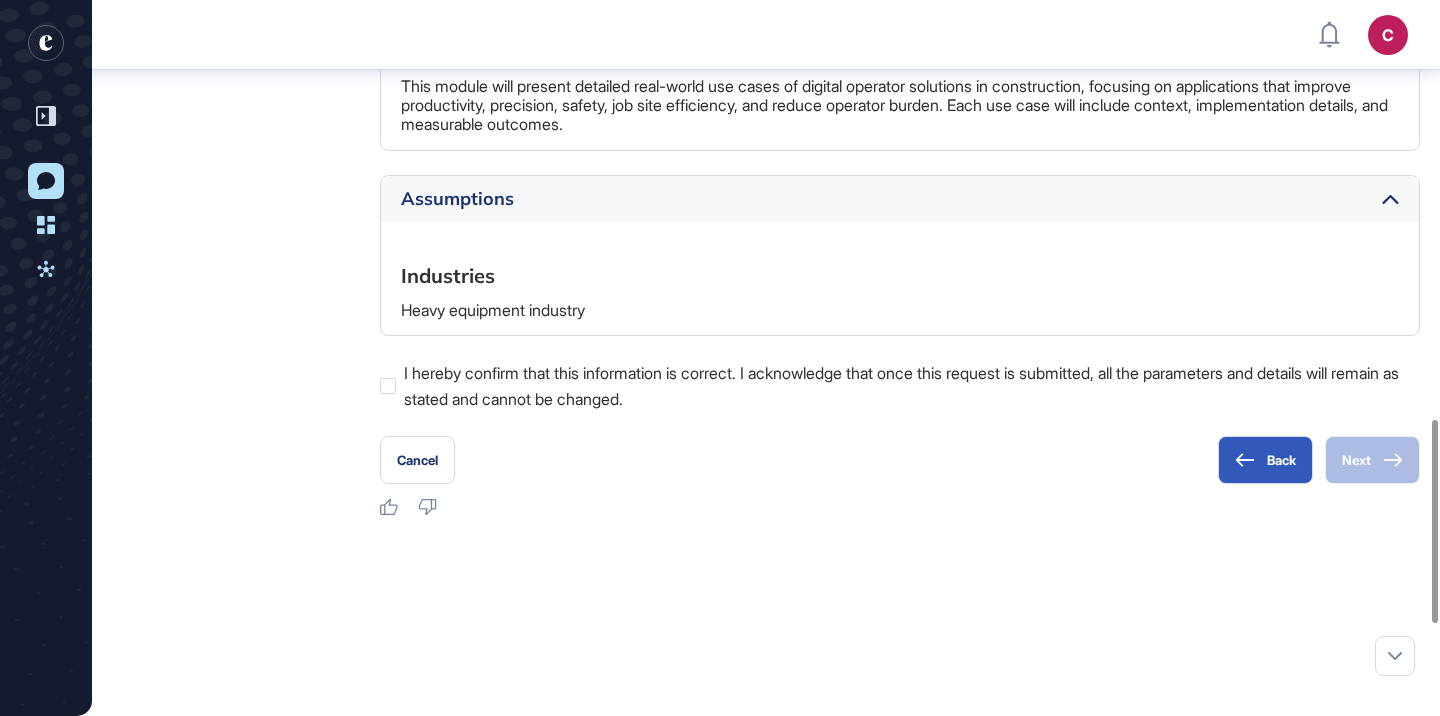 scroll, scrollTop: 1794, scrollLeft: 0, axis: vertical 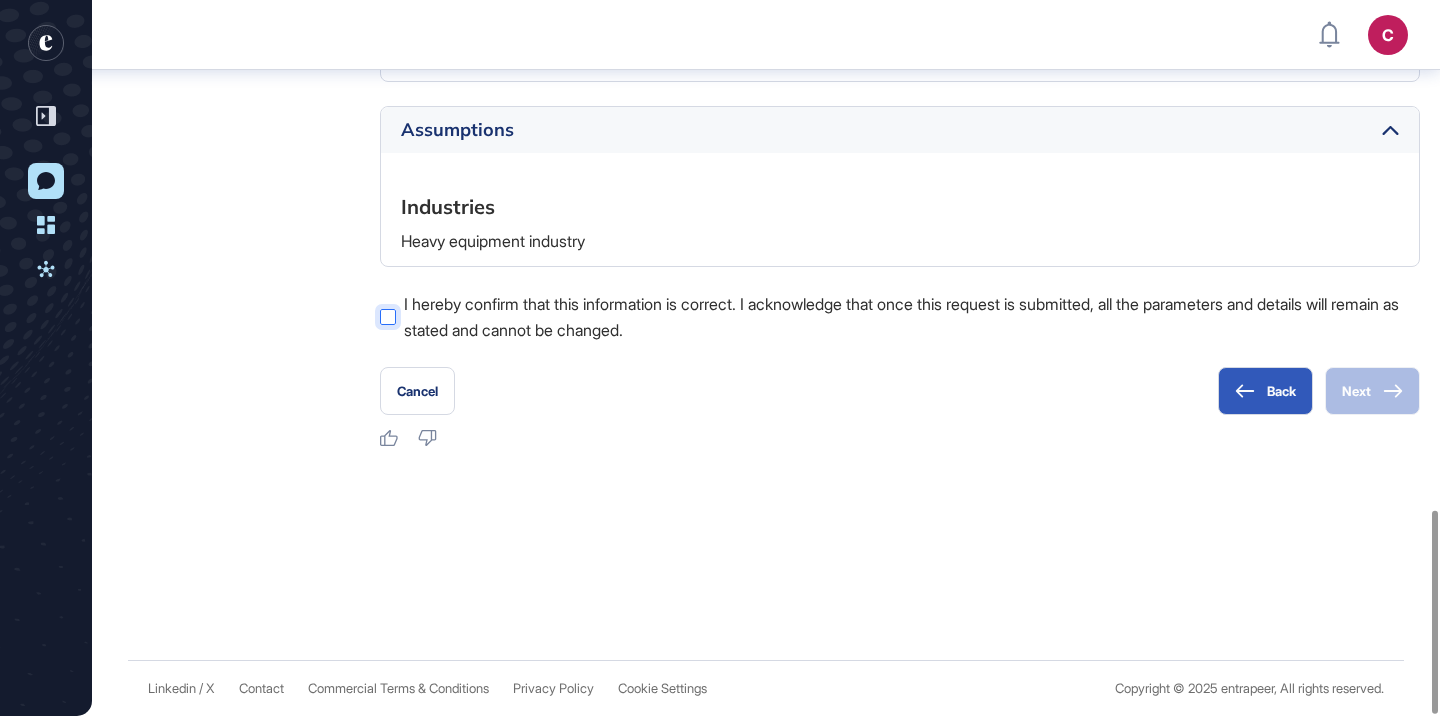 click on "I hereby confirm that this information is correct. I acknowledge that once this request is submitted, all the parameters and details will remain as stated and cannot be changed." at bounding box center [900, 317] 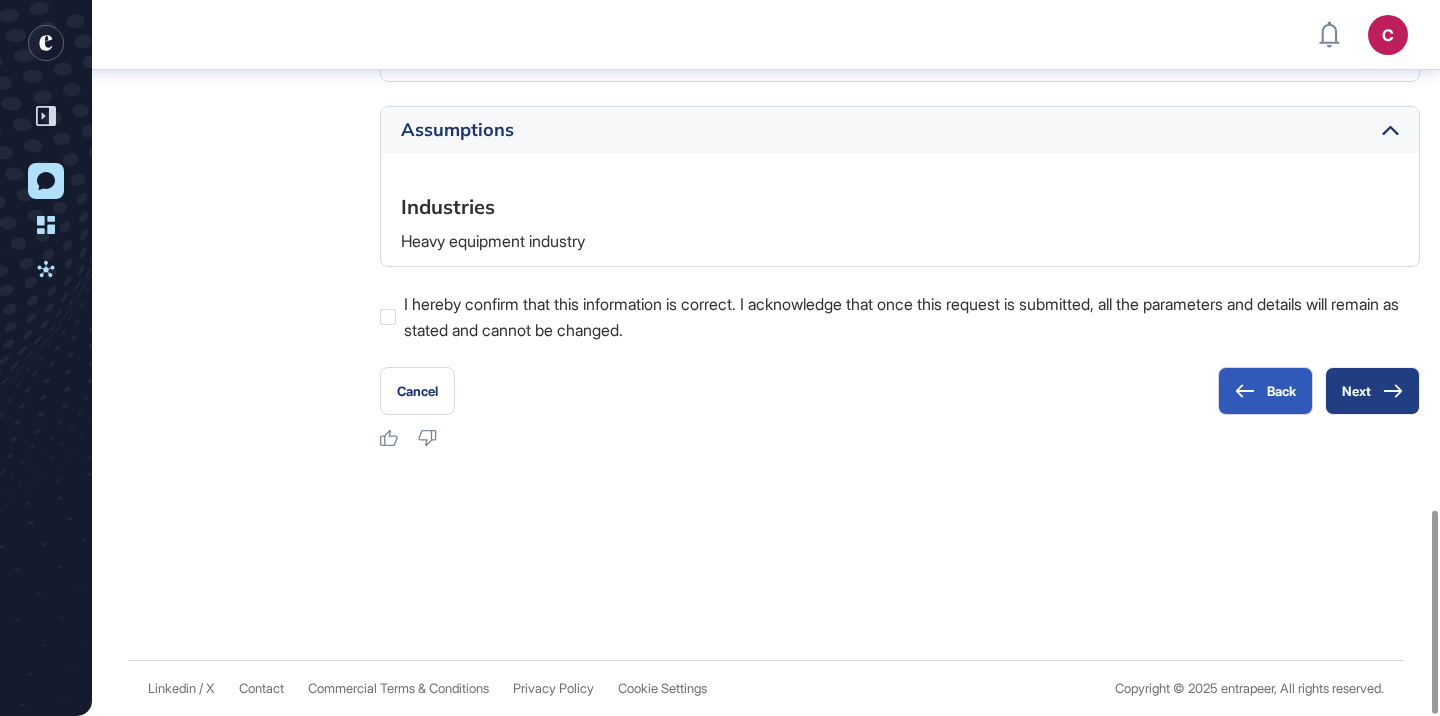click 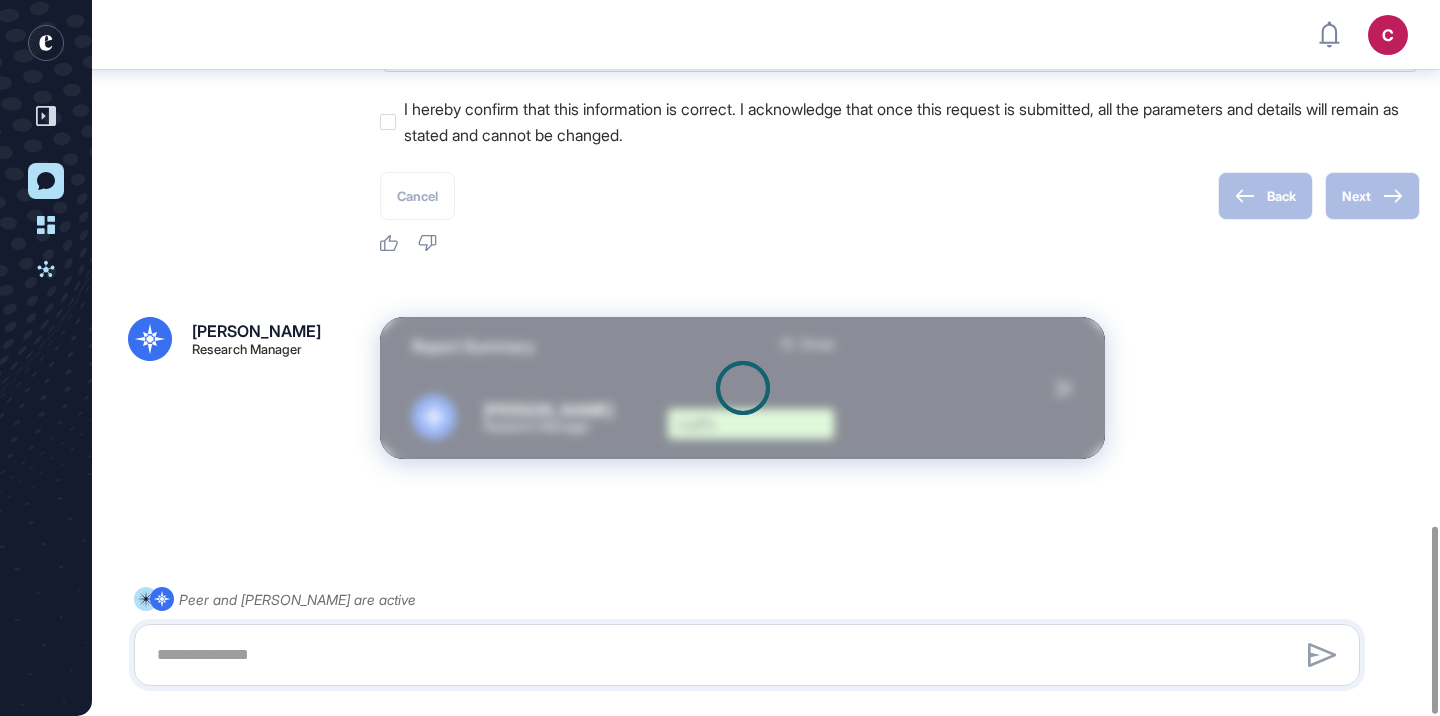 scroll, scrollTop: 2015, scrollLeft: 0, axis: vertical 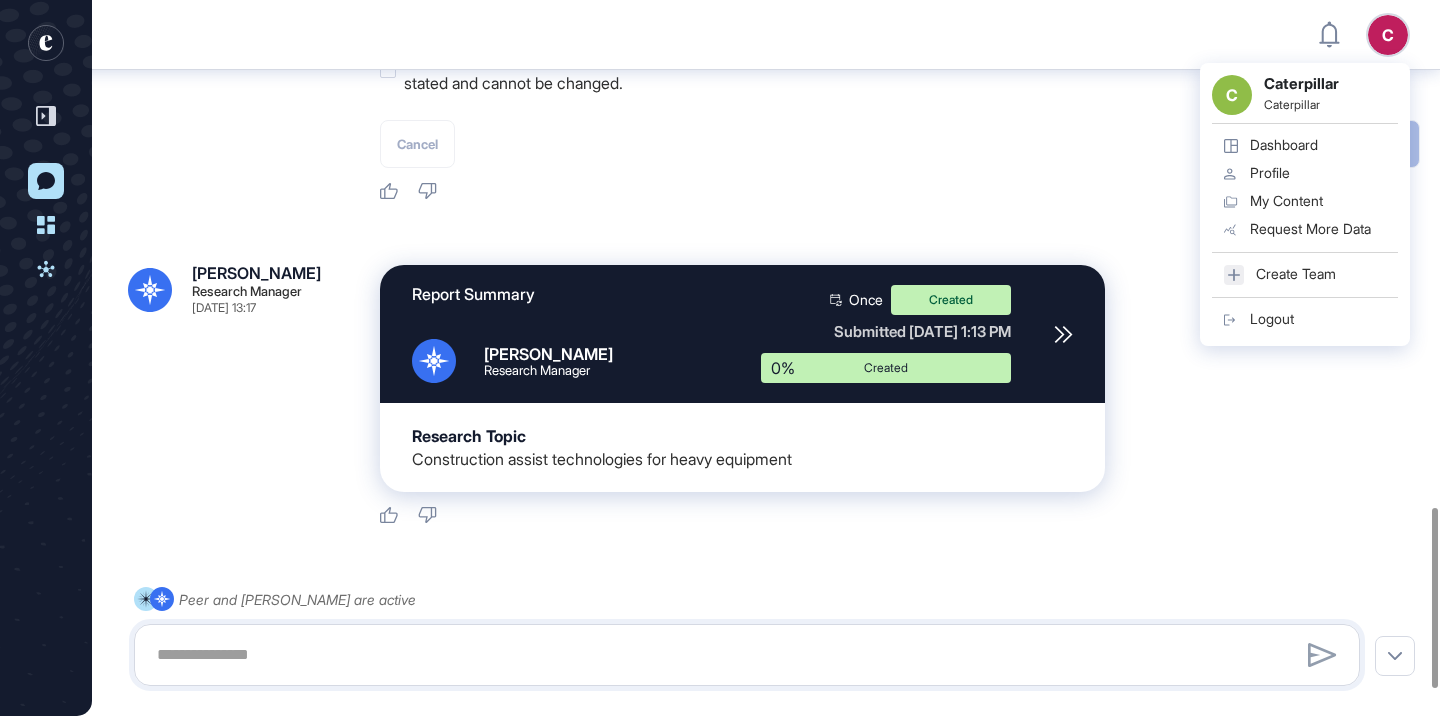 click on "C" at bounding box center [1388, 35] 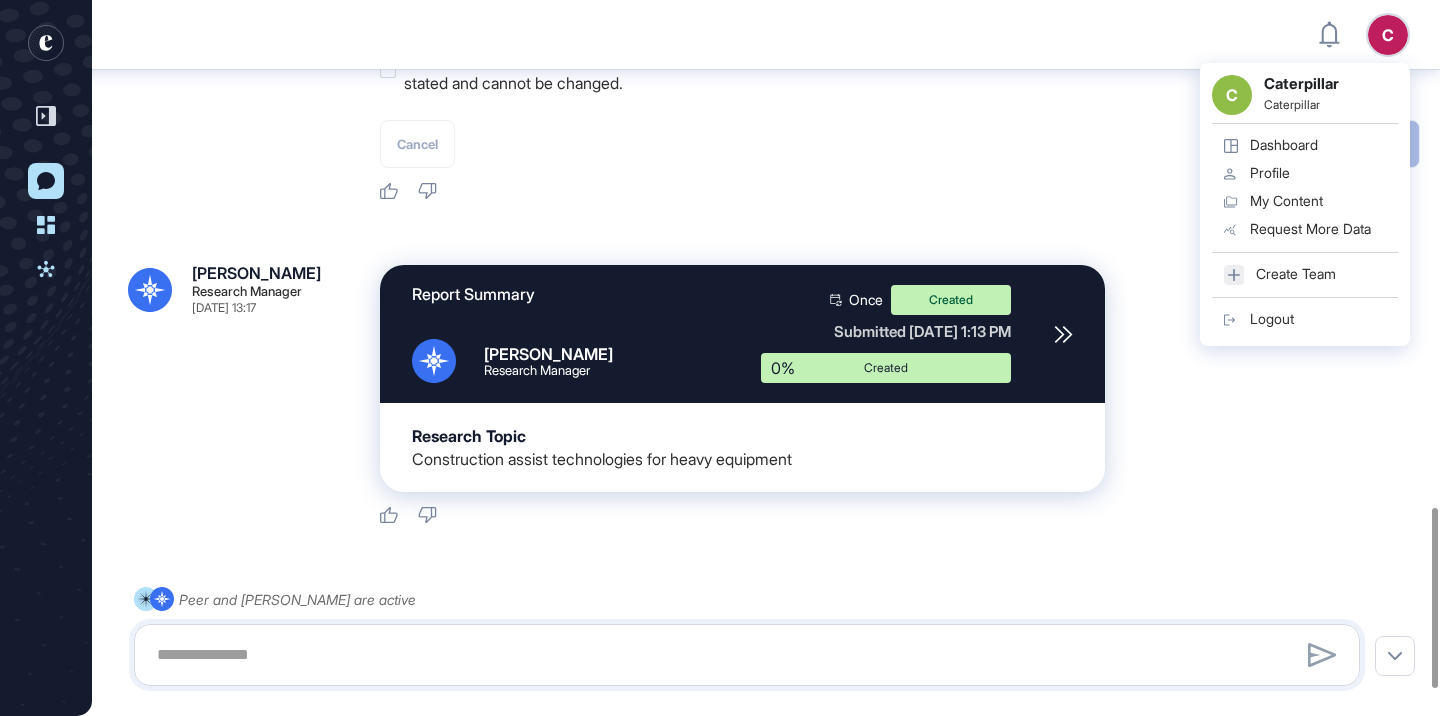 click on "Logout" 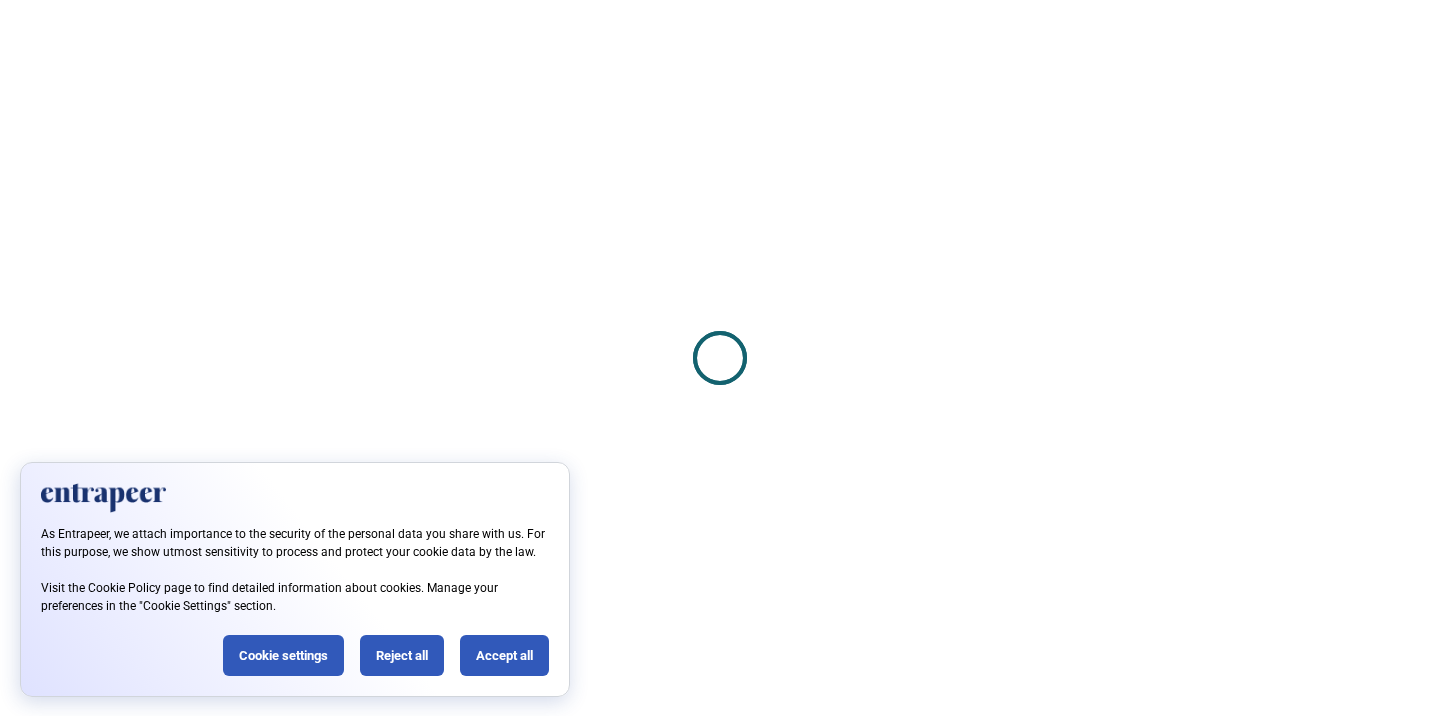 scroll, scrollTop: 0, scrollLeft: 0, axis: both 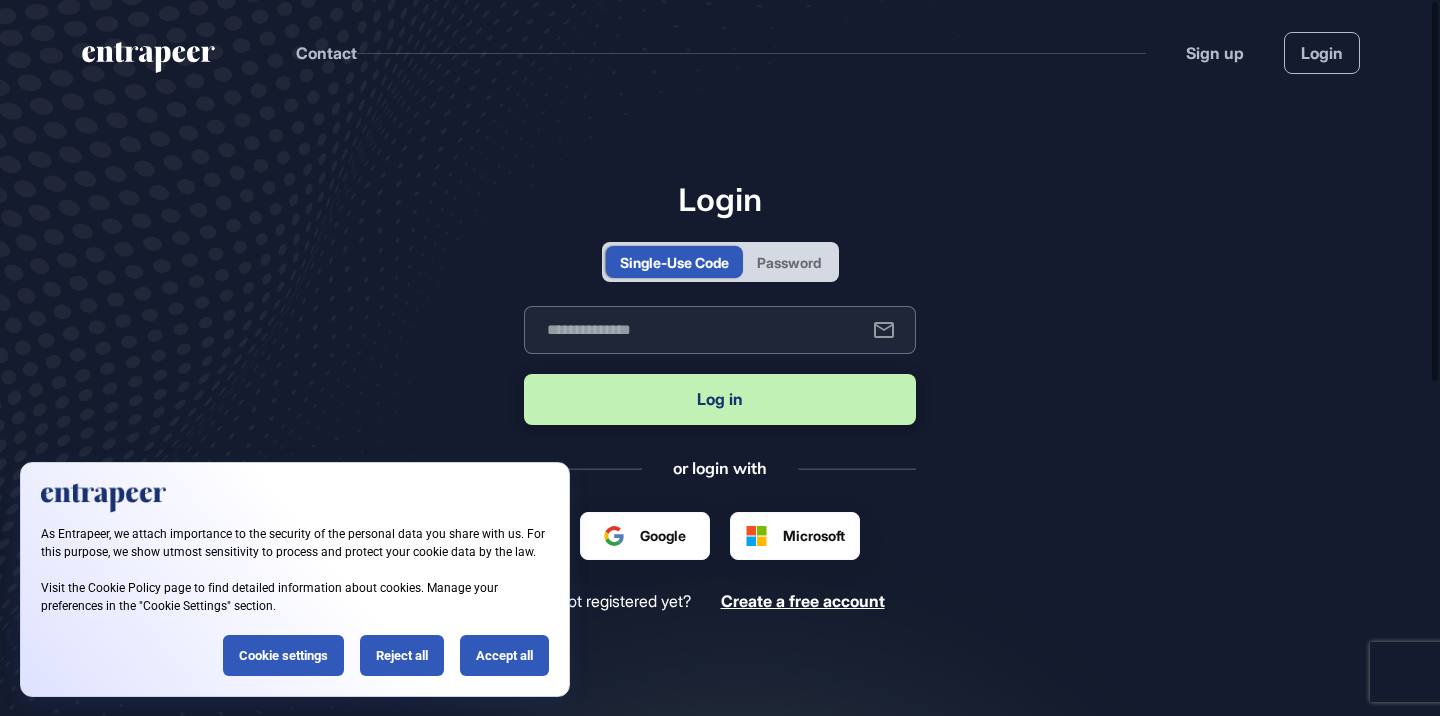 click at bounding box center [720, 330] 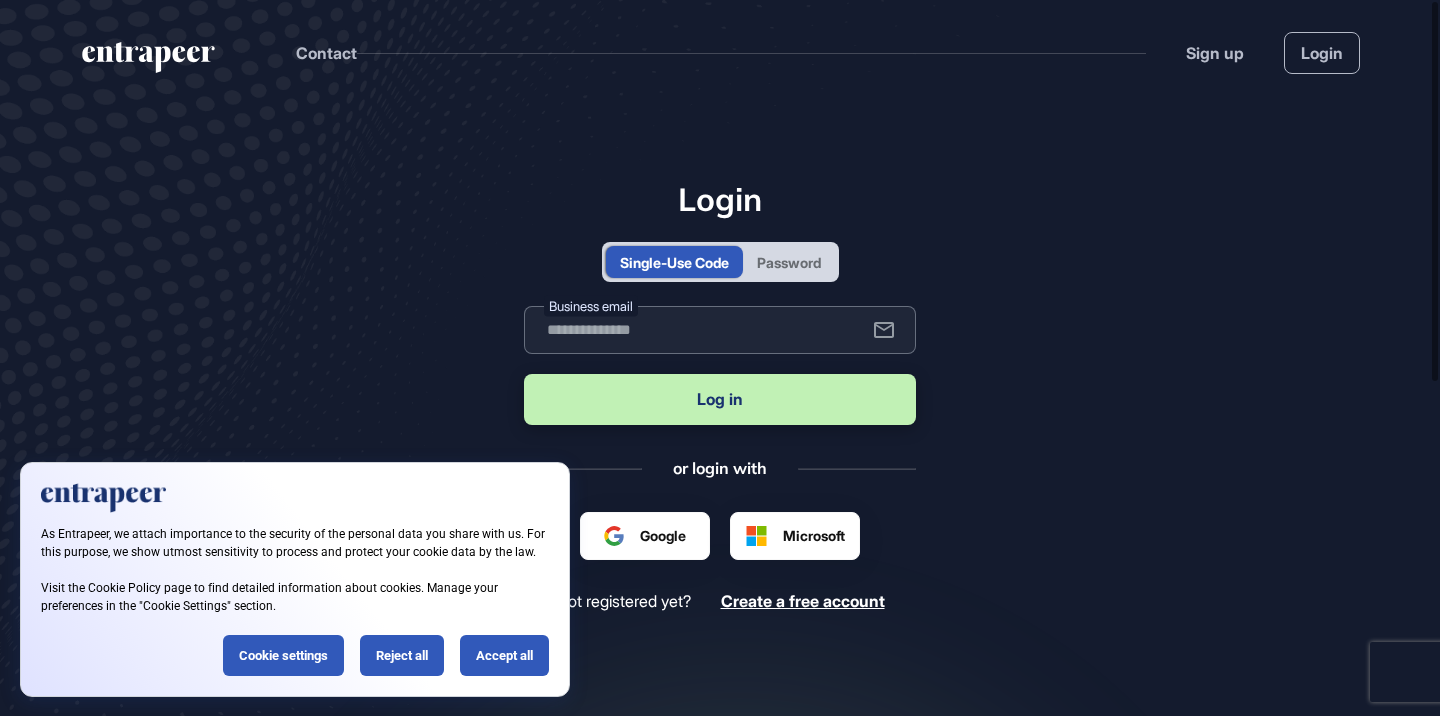 type on "**********" 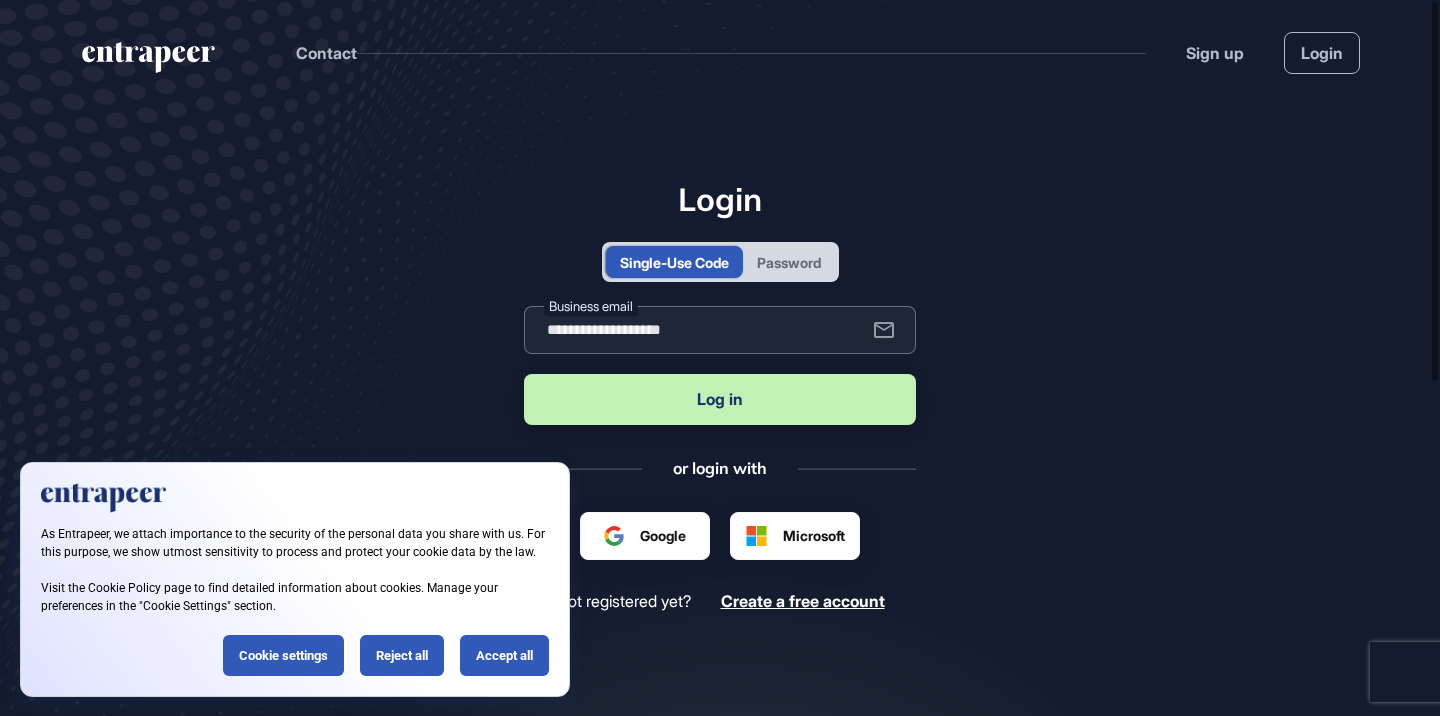 scroll, scrollTop: 0, scrollLeft: 0, axis: both 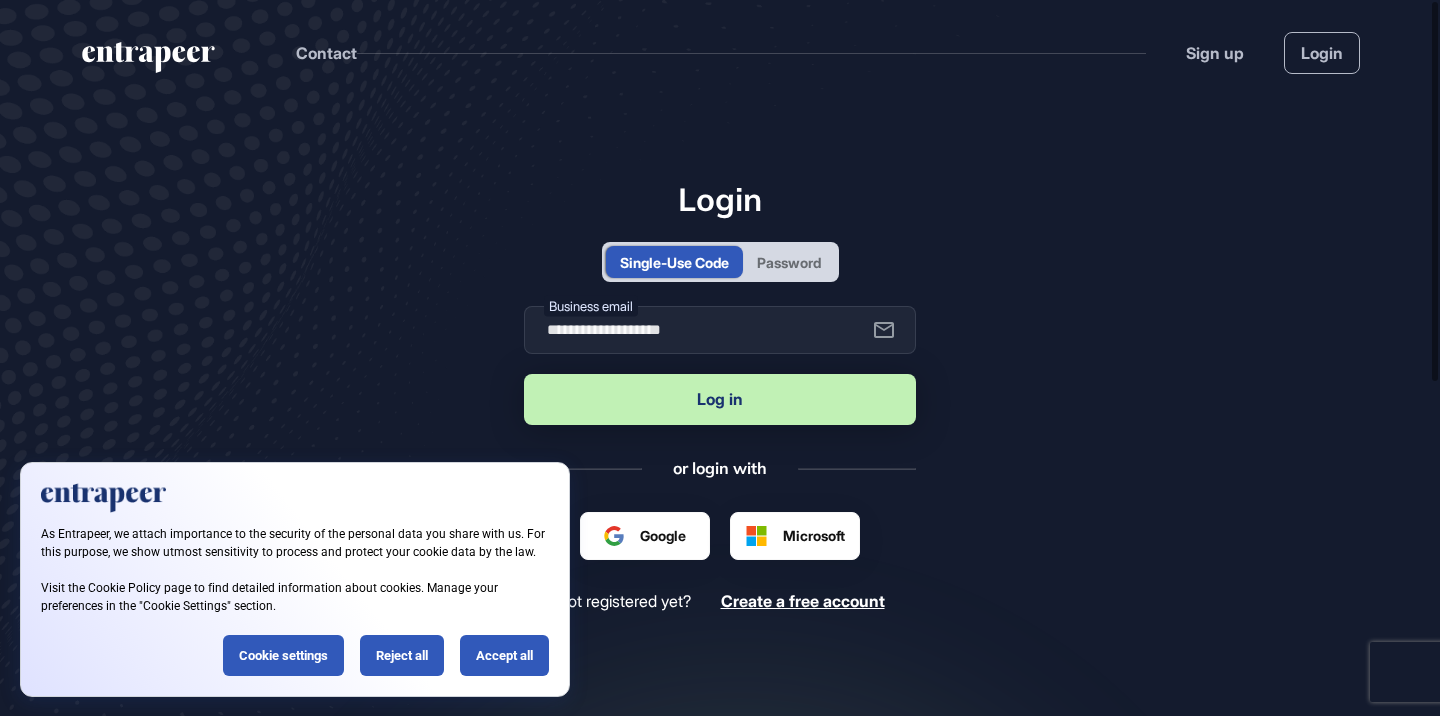 click on "Log in" at bounding box center [720, 399] 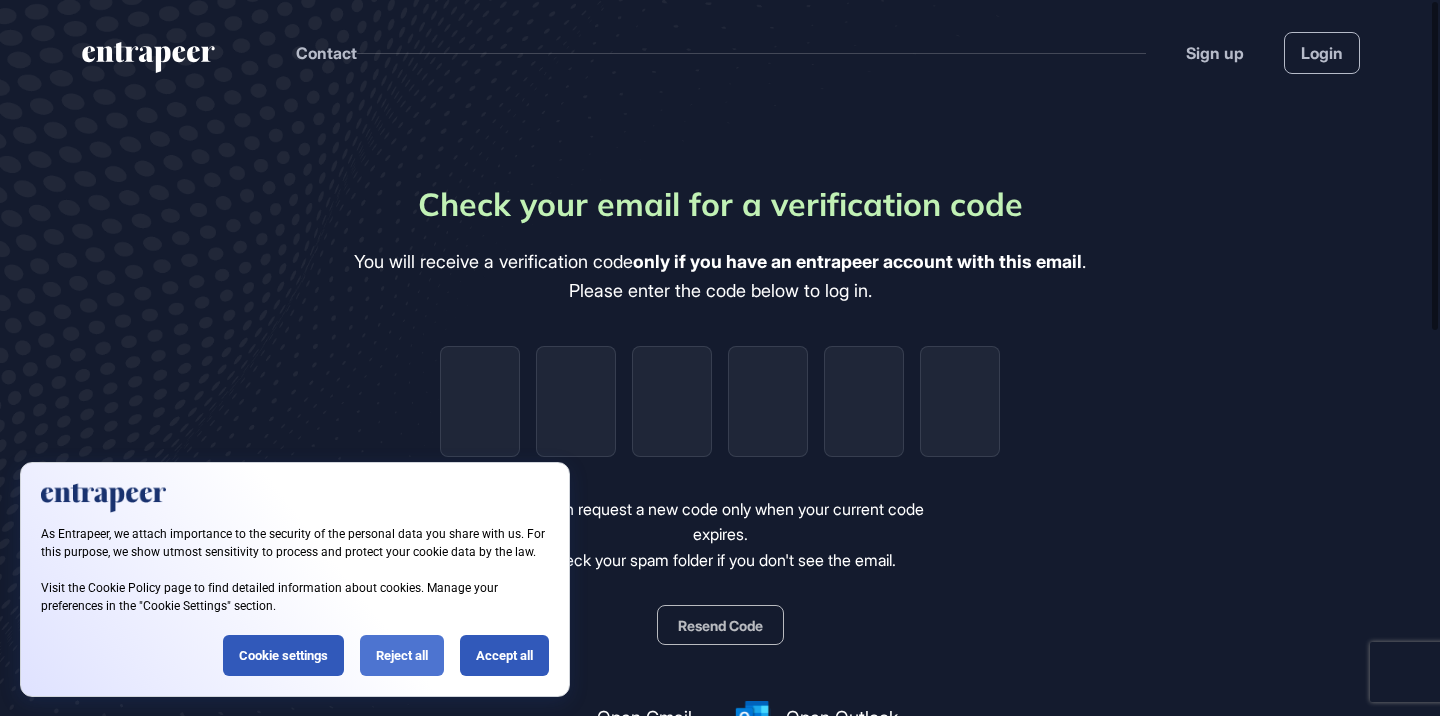 click on "Reject all" 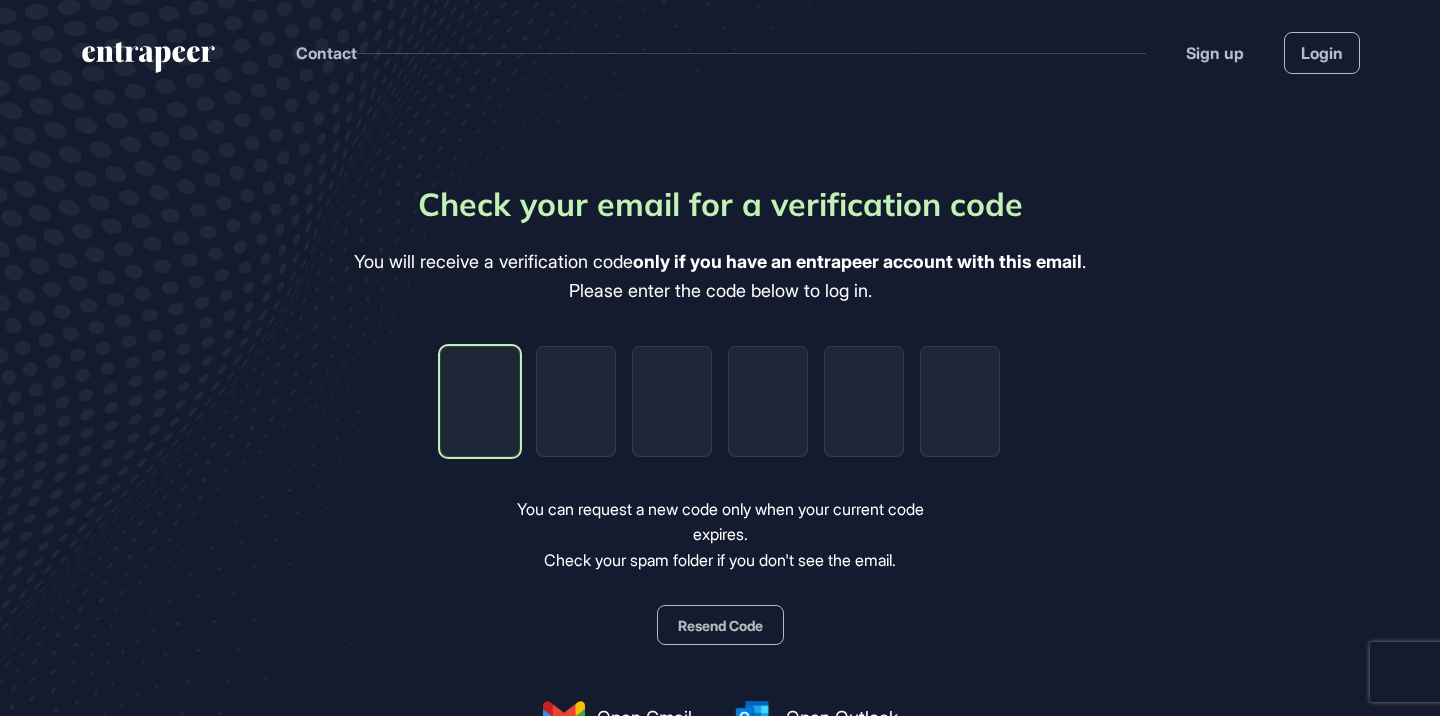 type on "*" 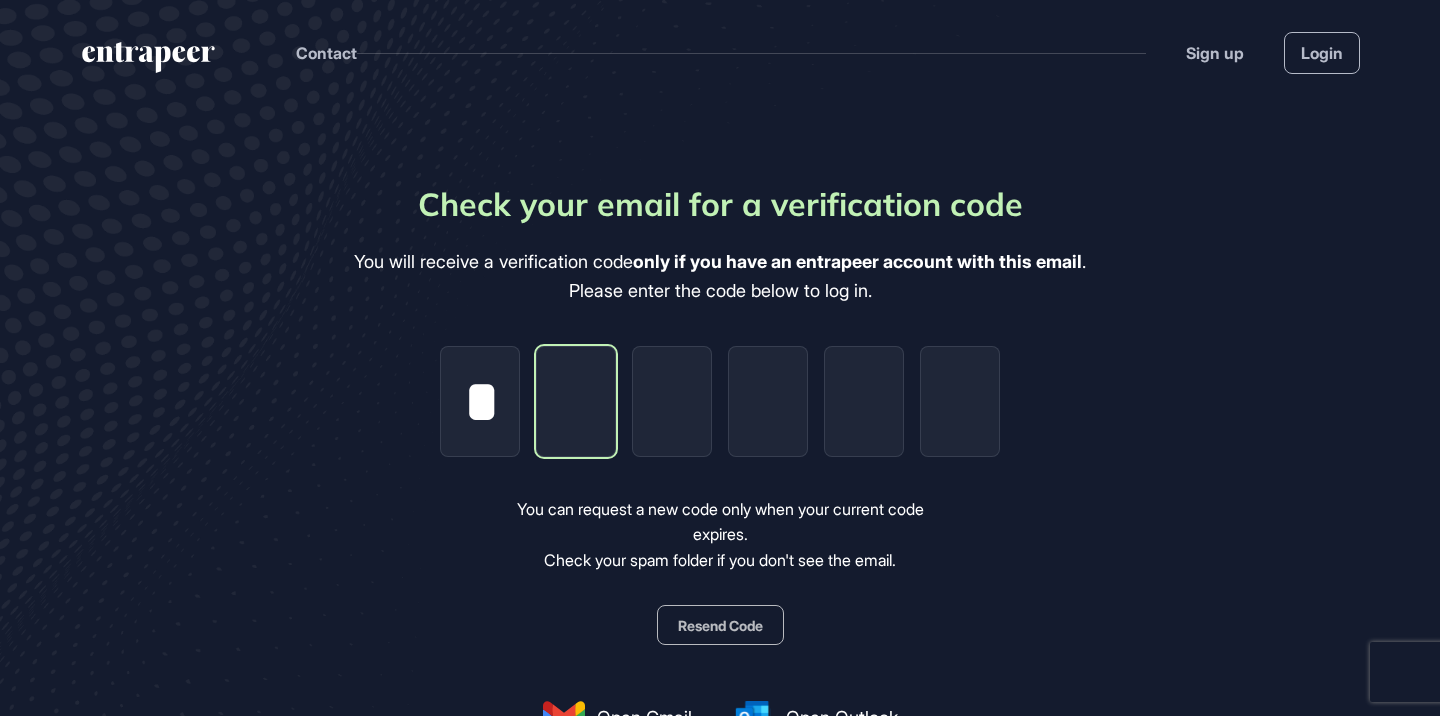 type on "*" 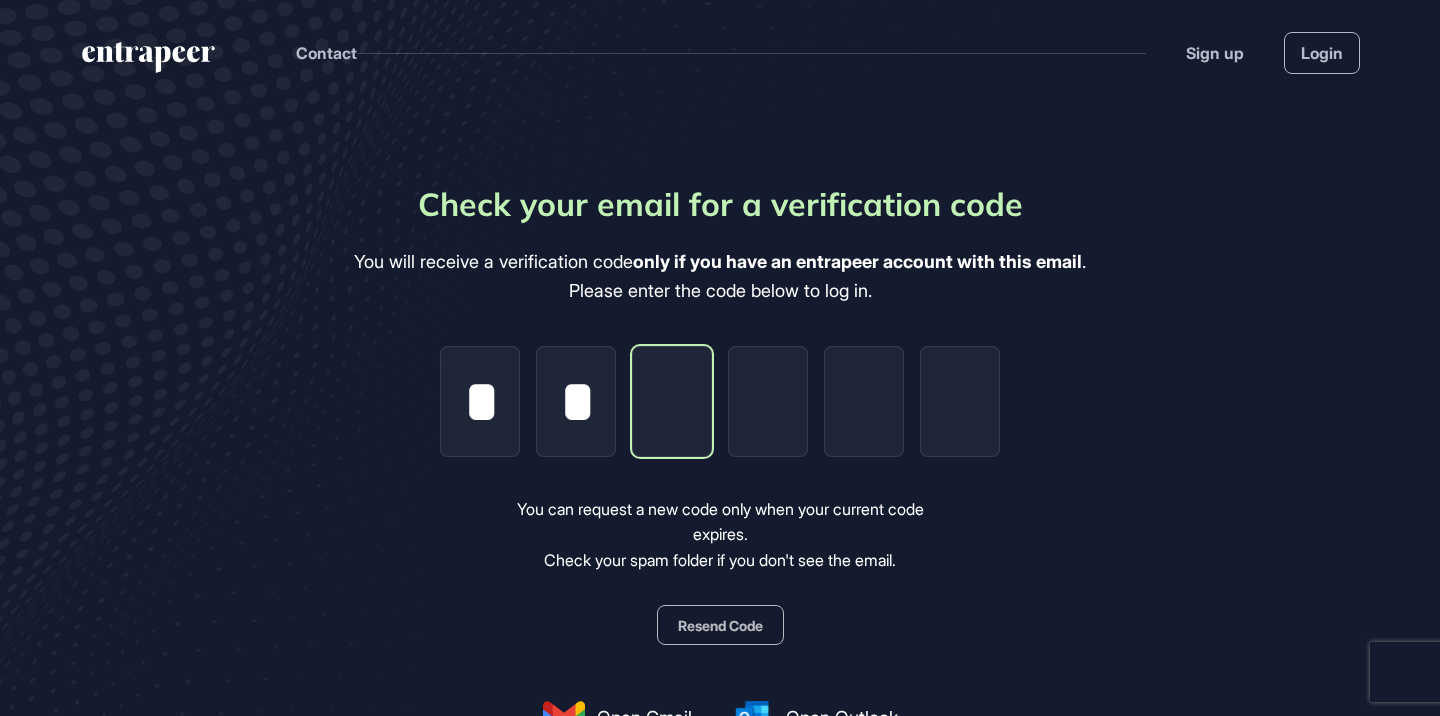 type on "*" 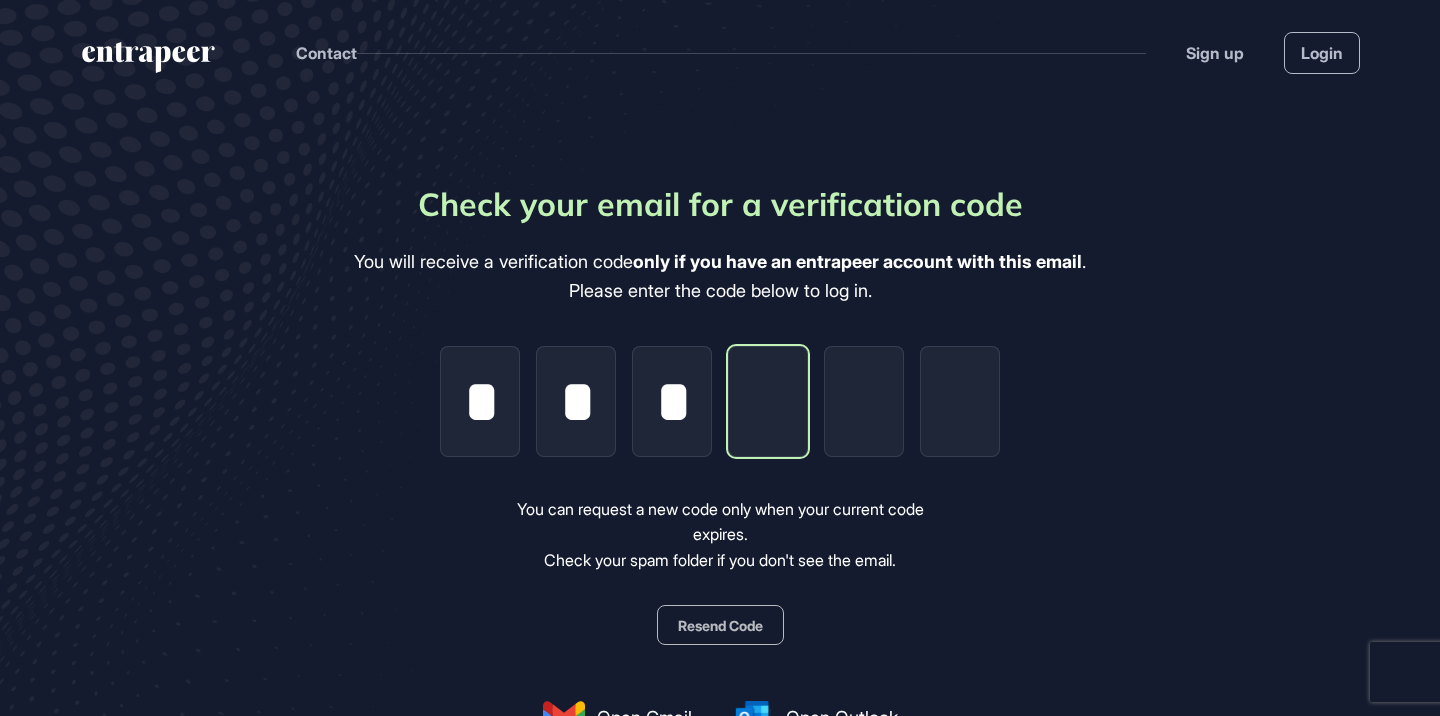 type on "*" 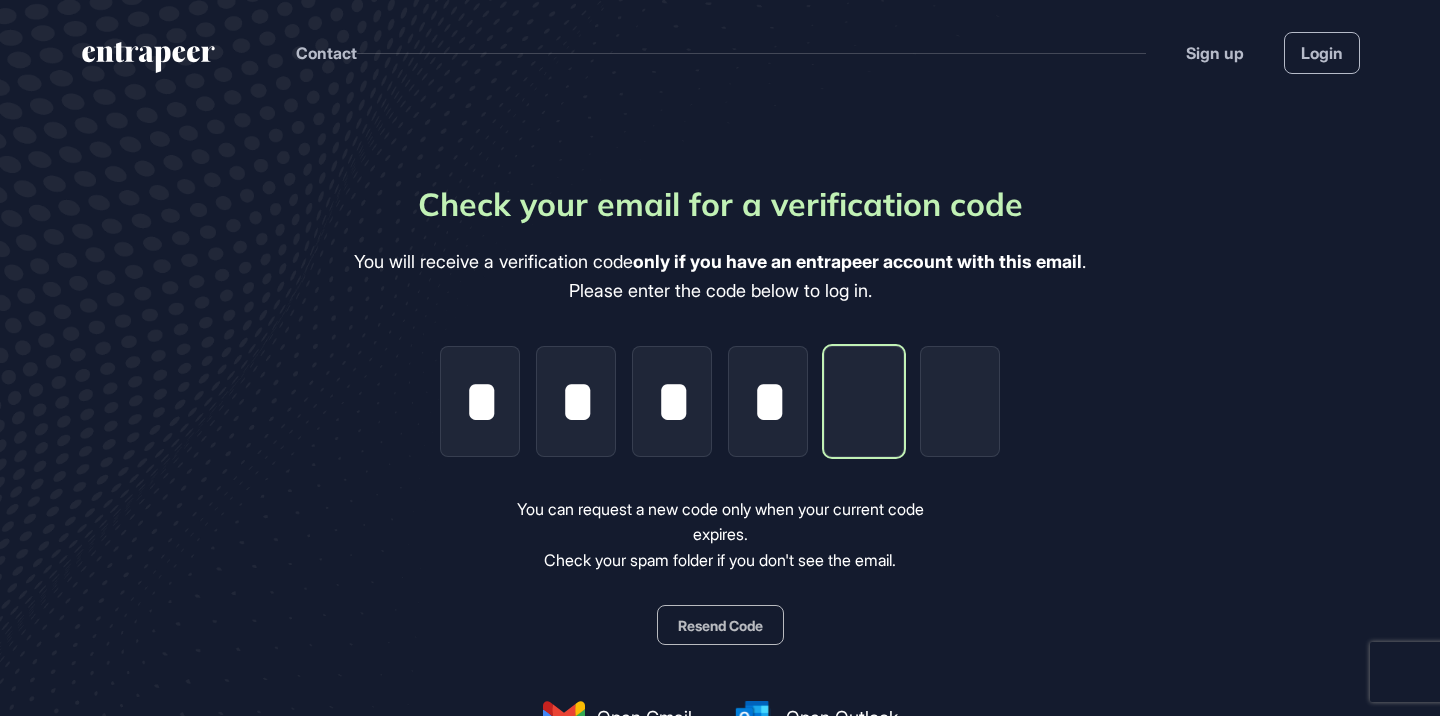 type on "*" 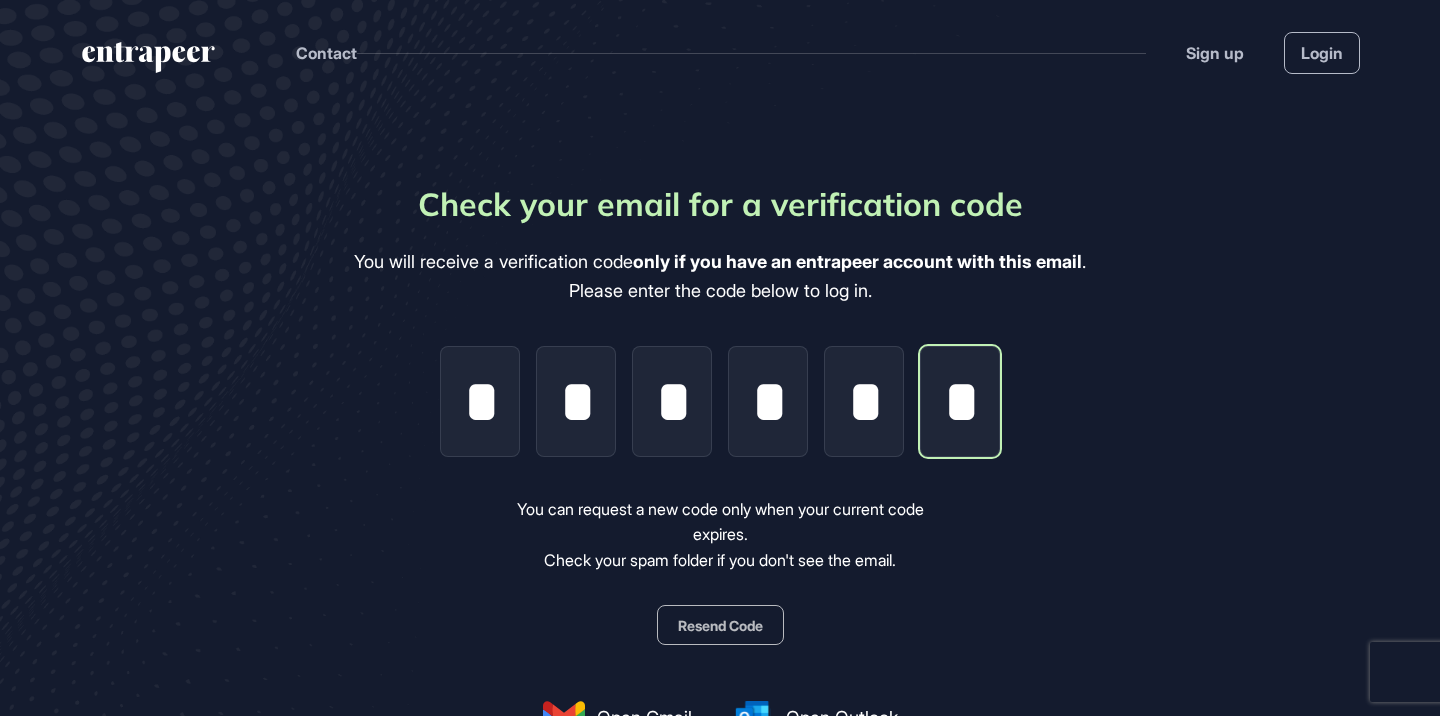 scroll, scrollTop: 0, scrollLeft: 1, axis: horizontal 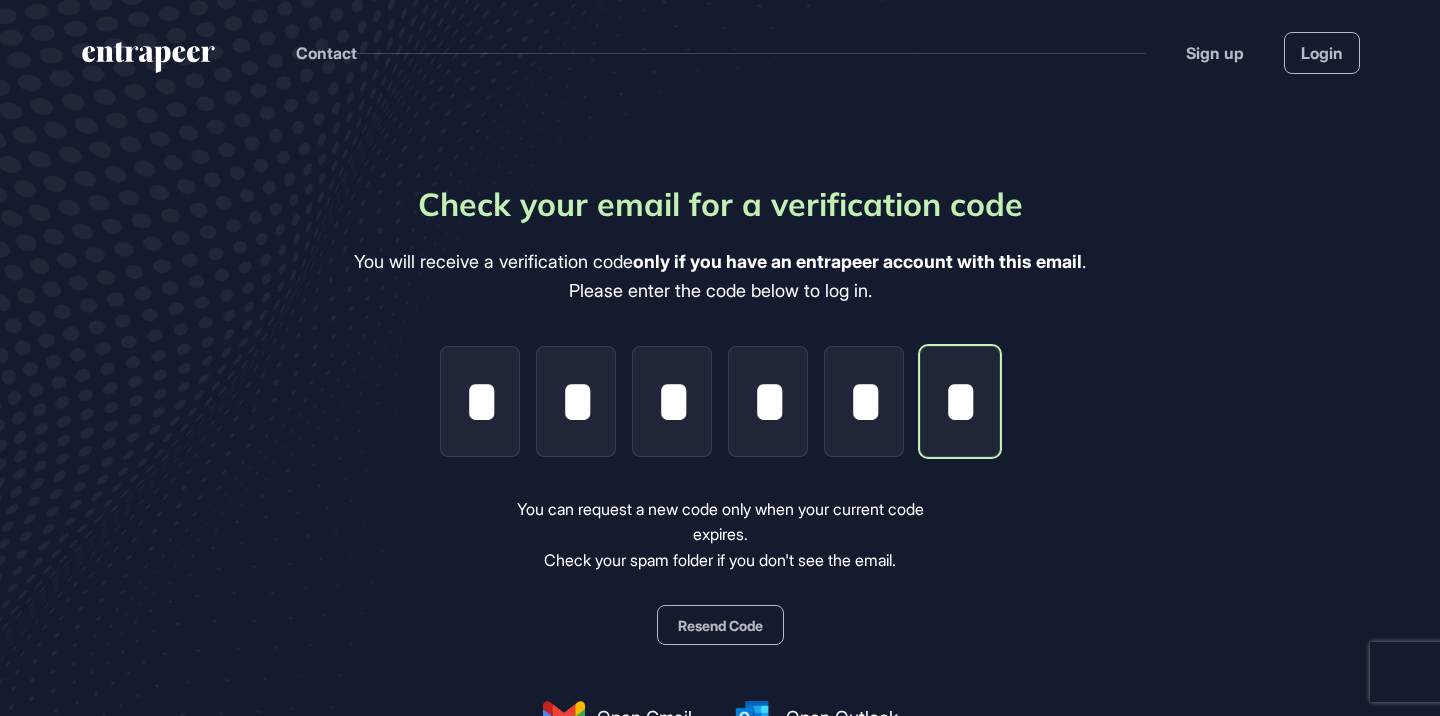 type on "*" 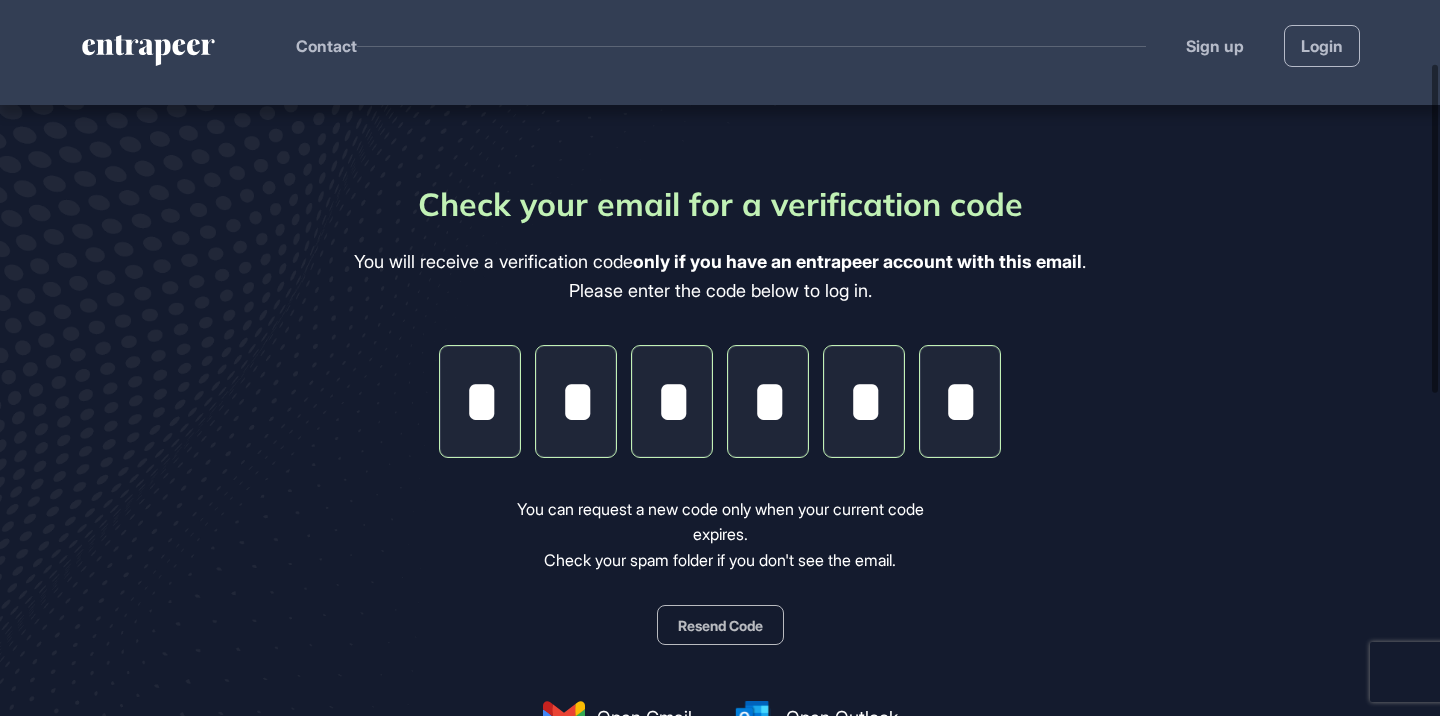 scroll, scrollTop: 137, scrollLeft: 0, axis: vertical 